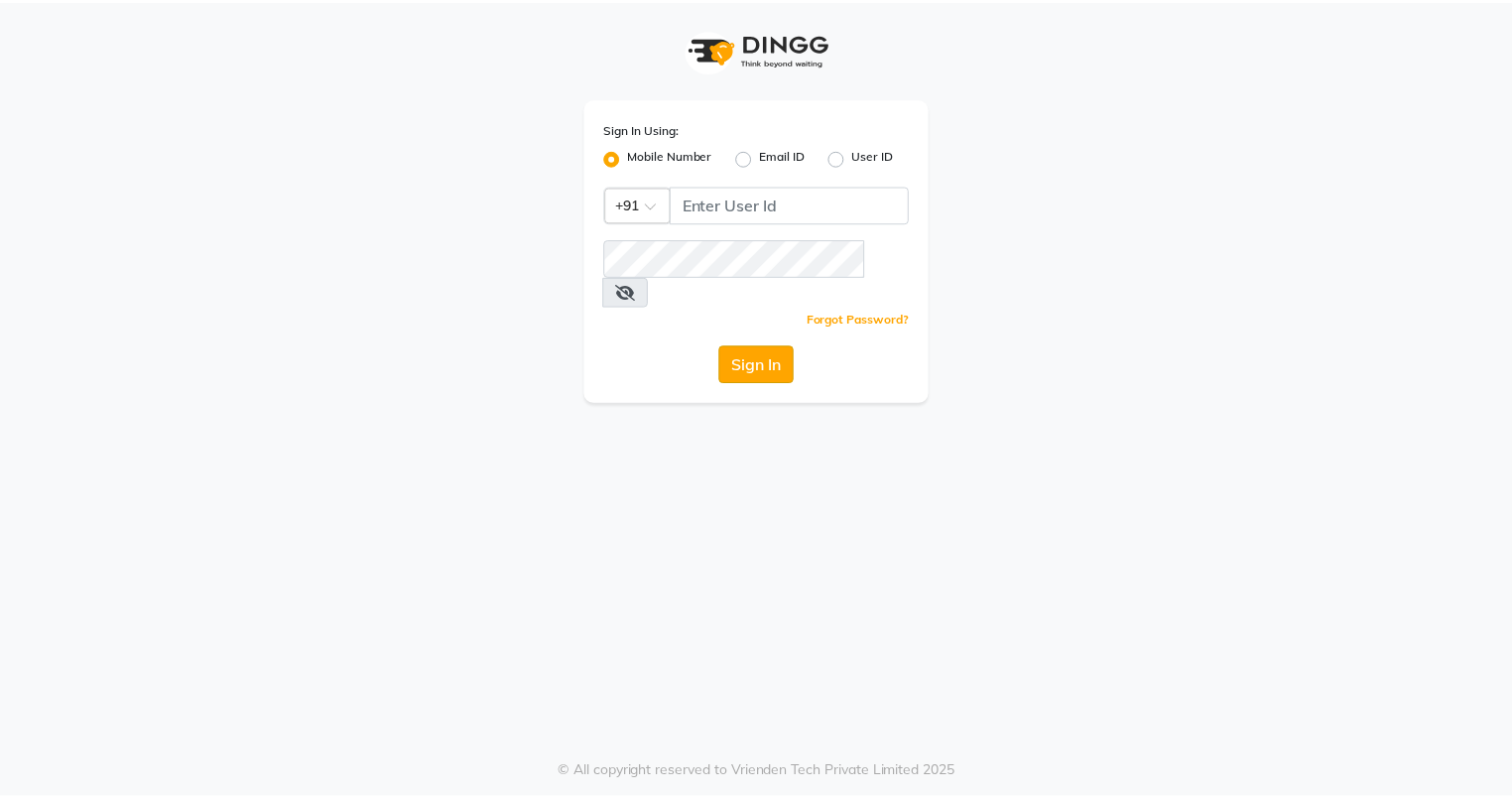 scroll, scrollTop: 0, scrollLeft: 0, axis: both 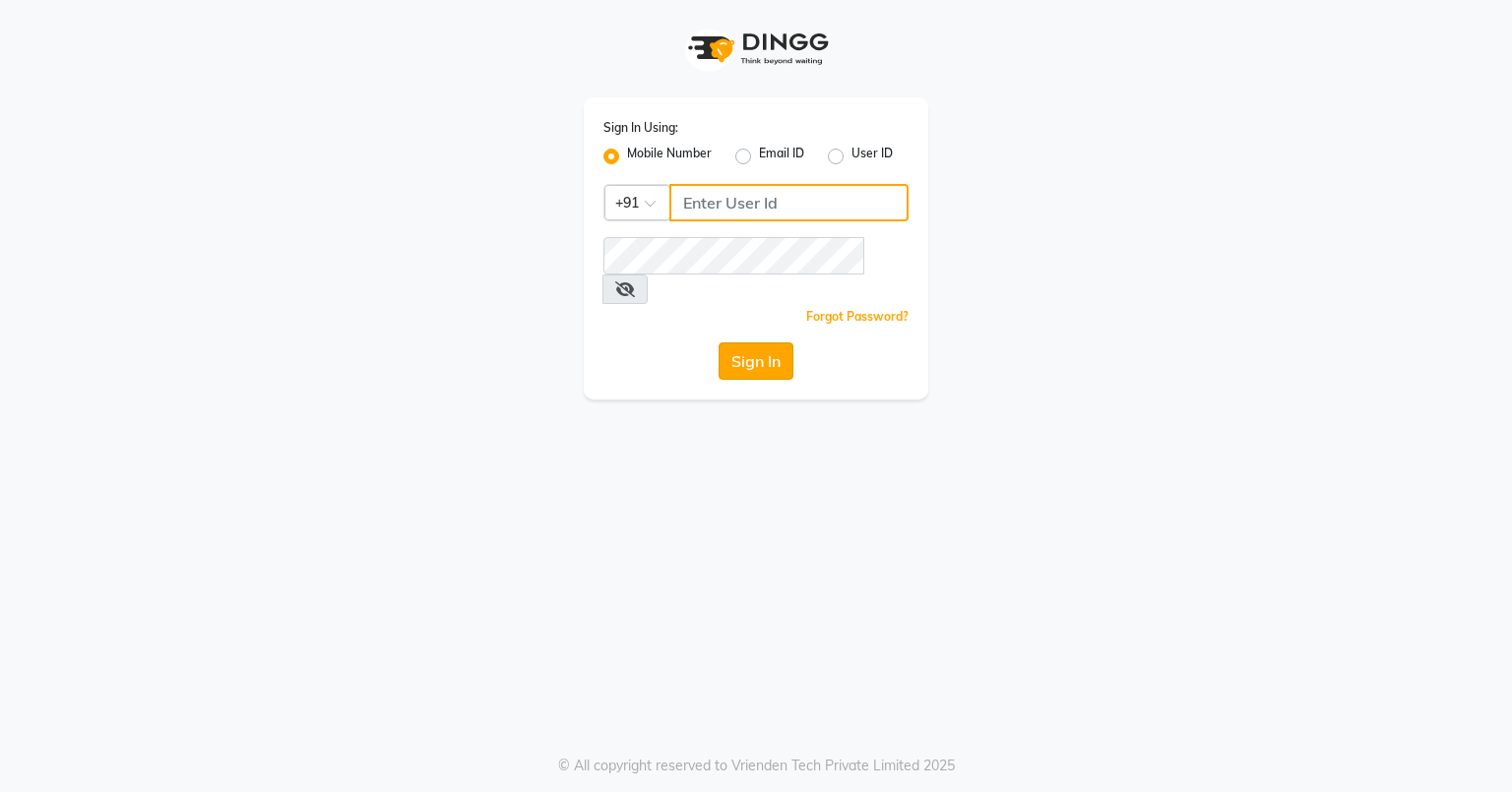 type on "[PHONE]" 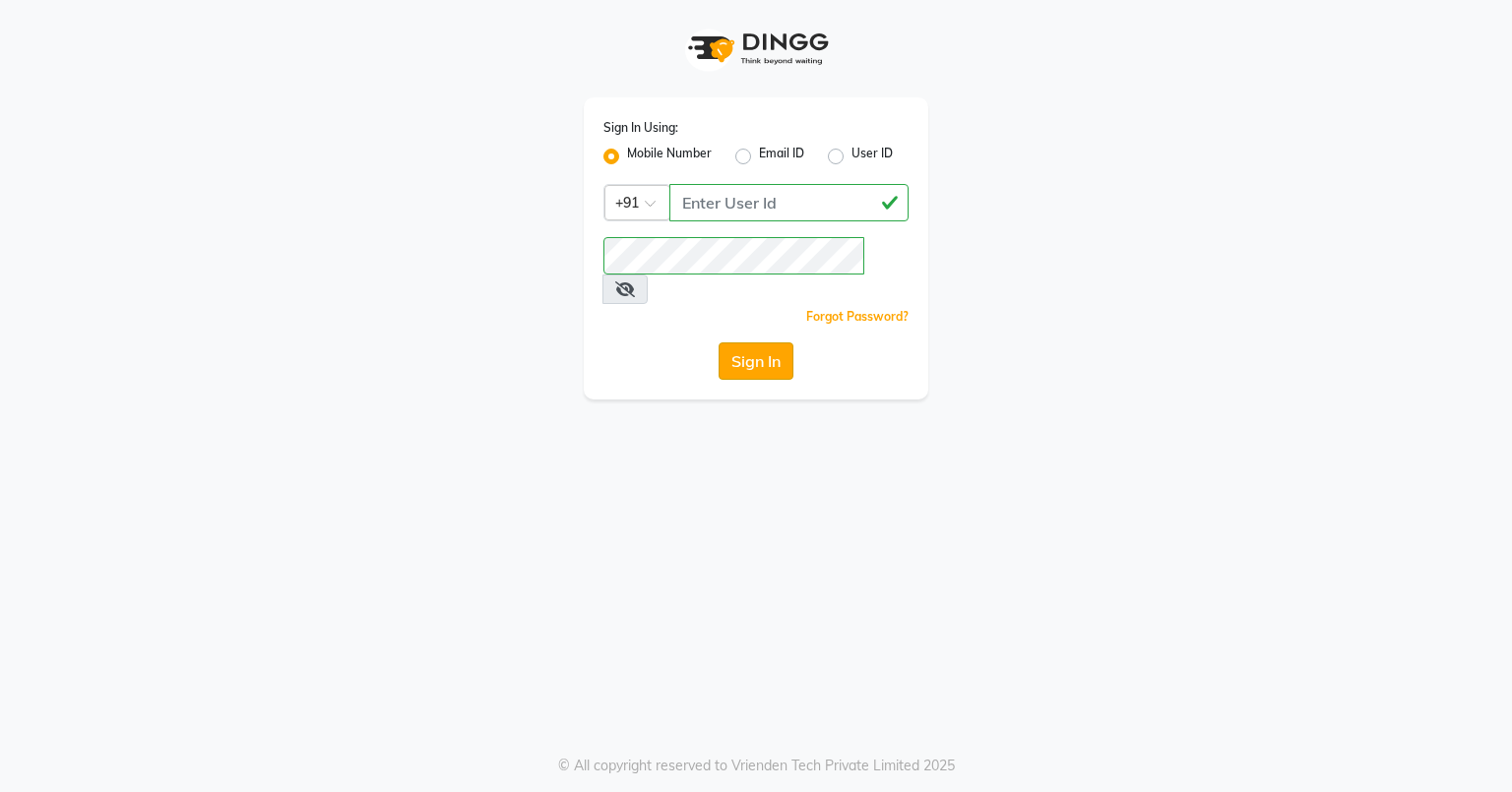 click on "Sign In" 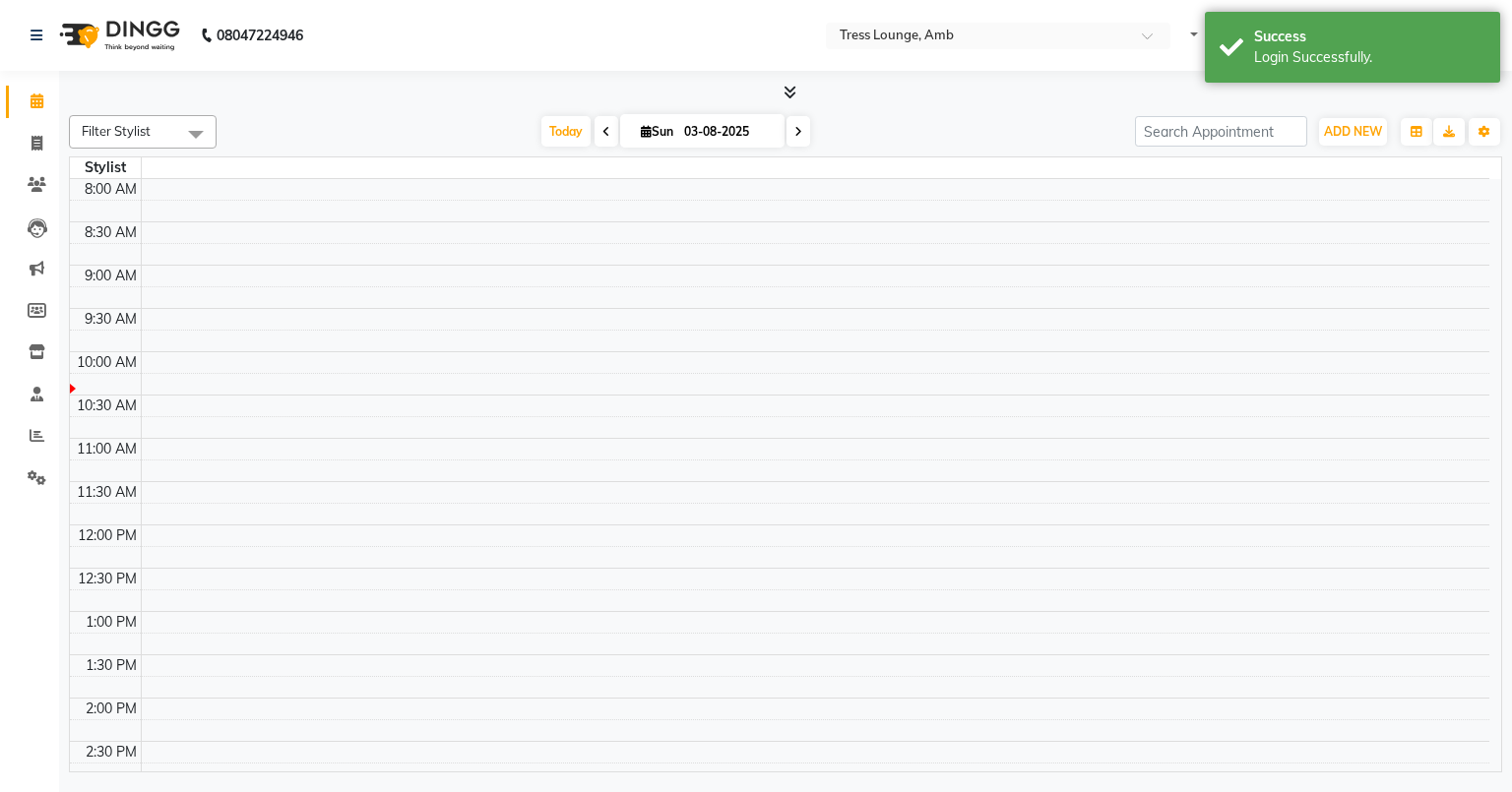 select on "en" 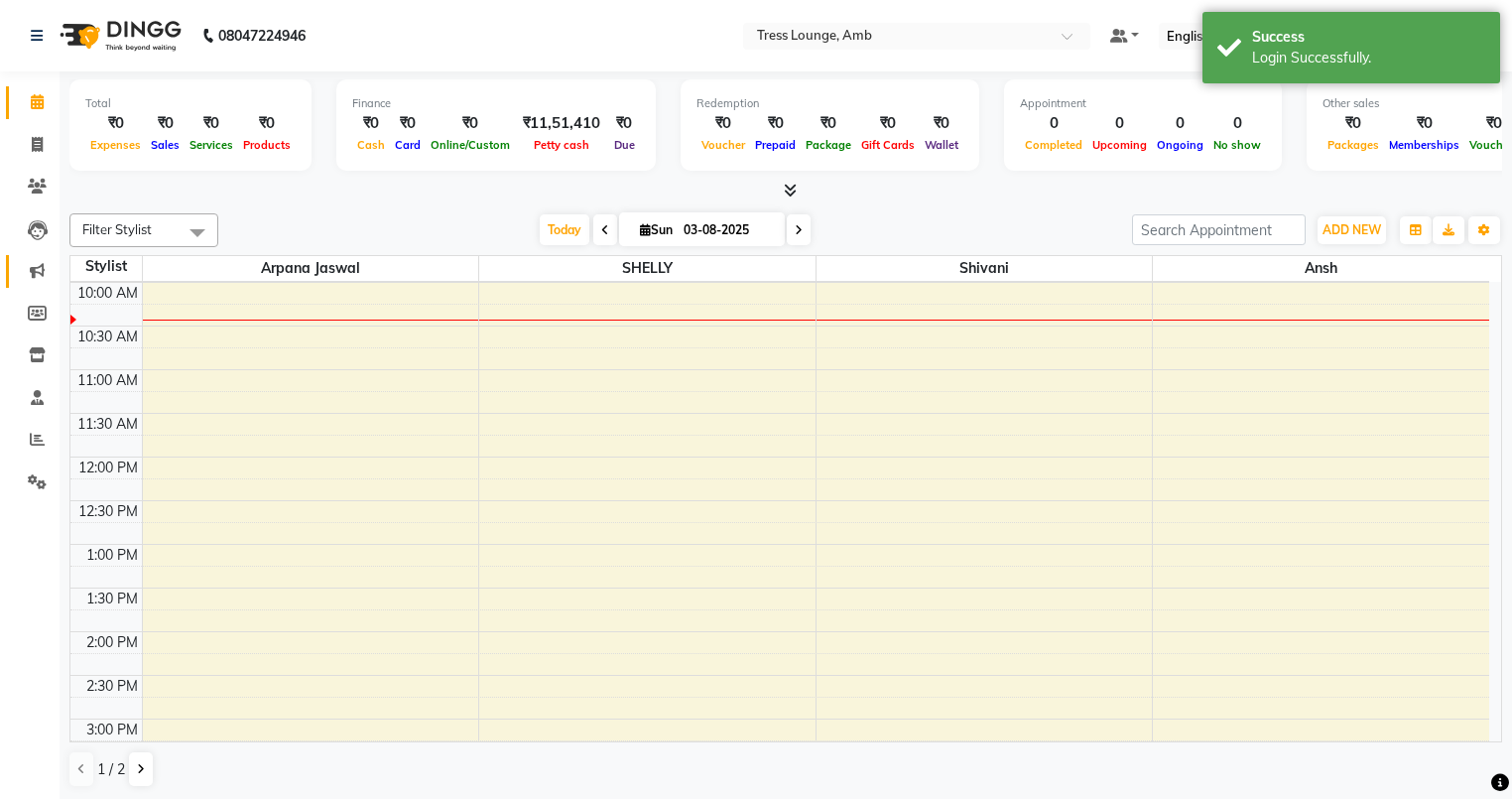 scroll, scrollTop: 0, scrollLeft: 0, axis: both 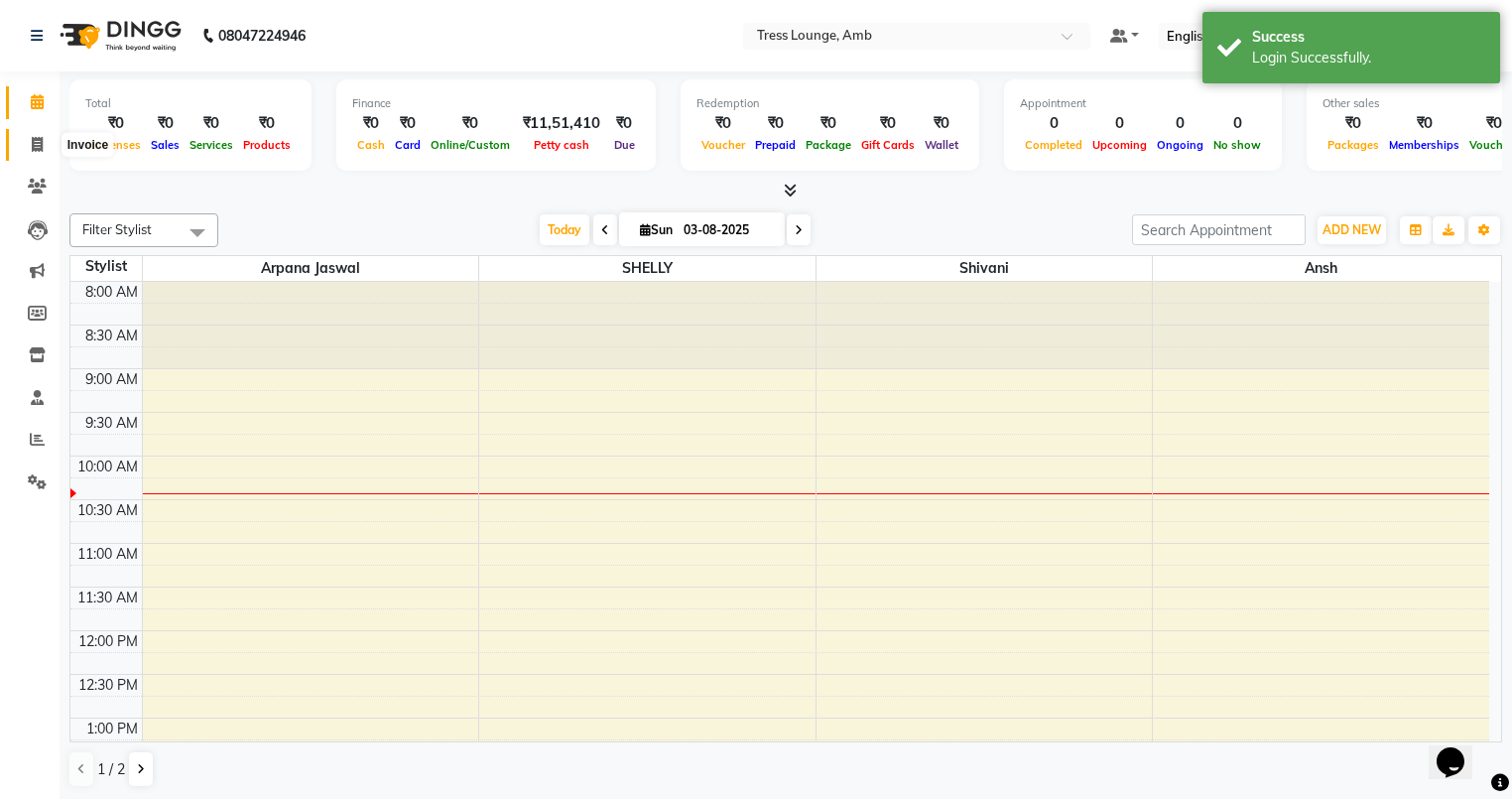 click 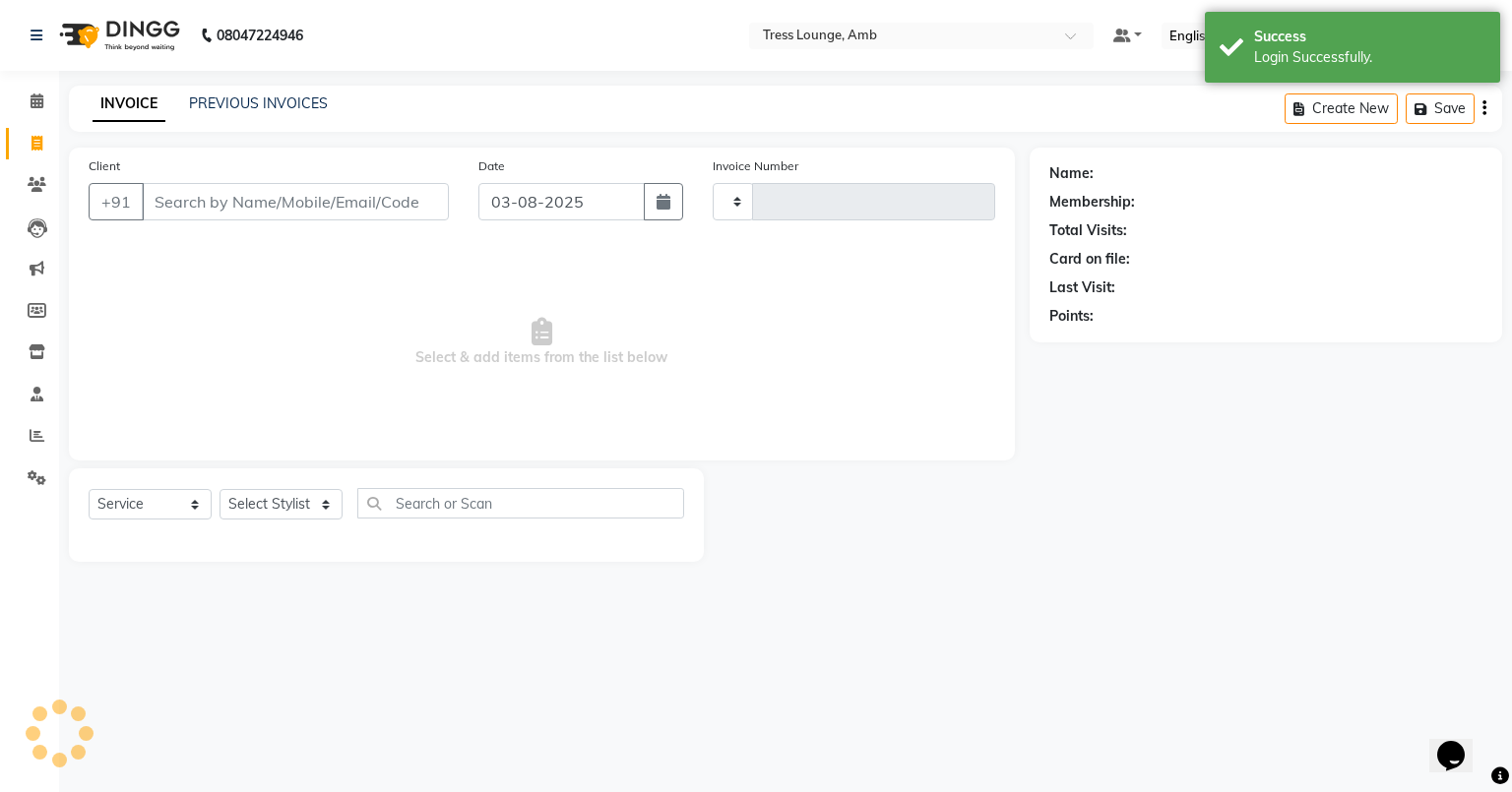 type on "0559" 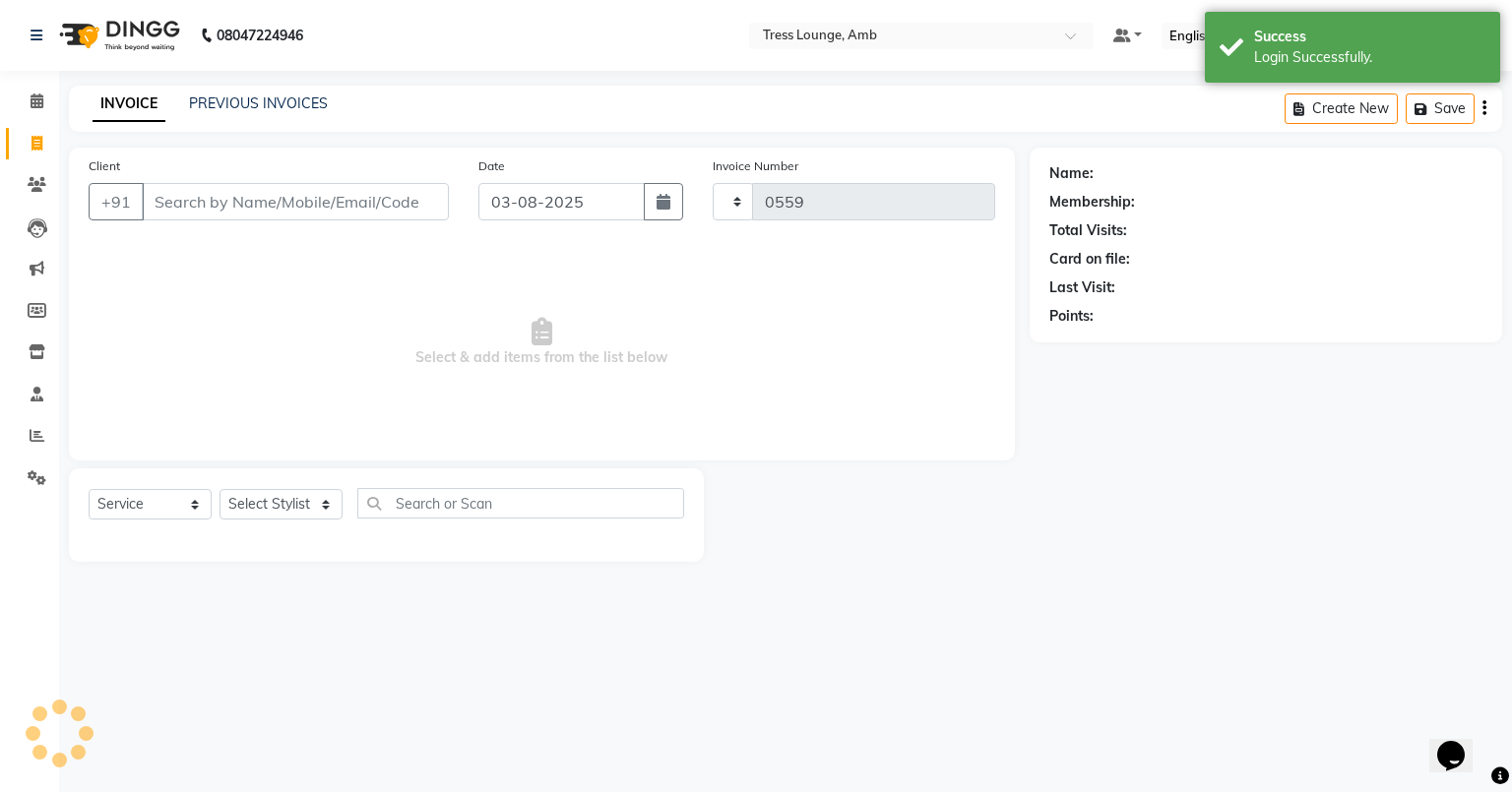 select on "5899" 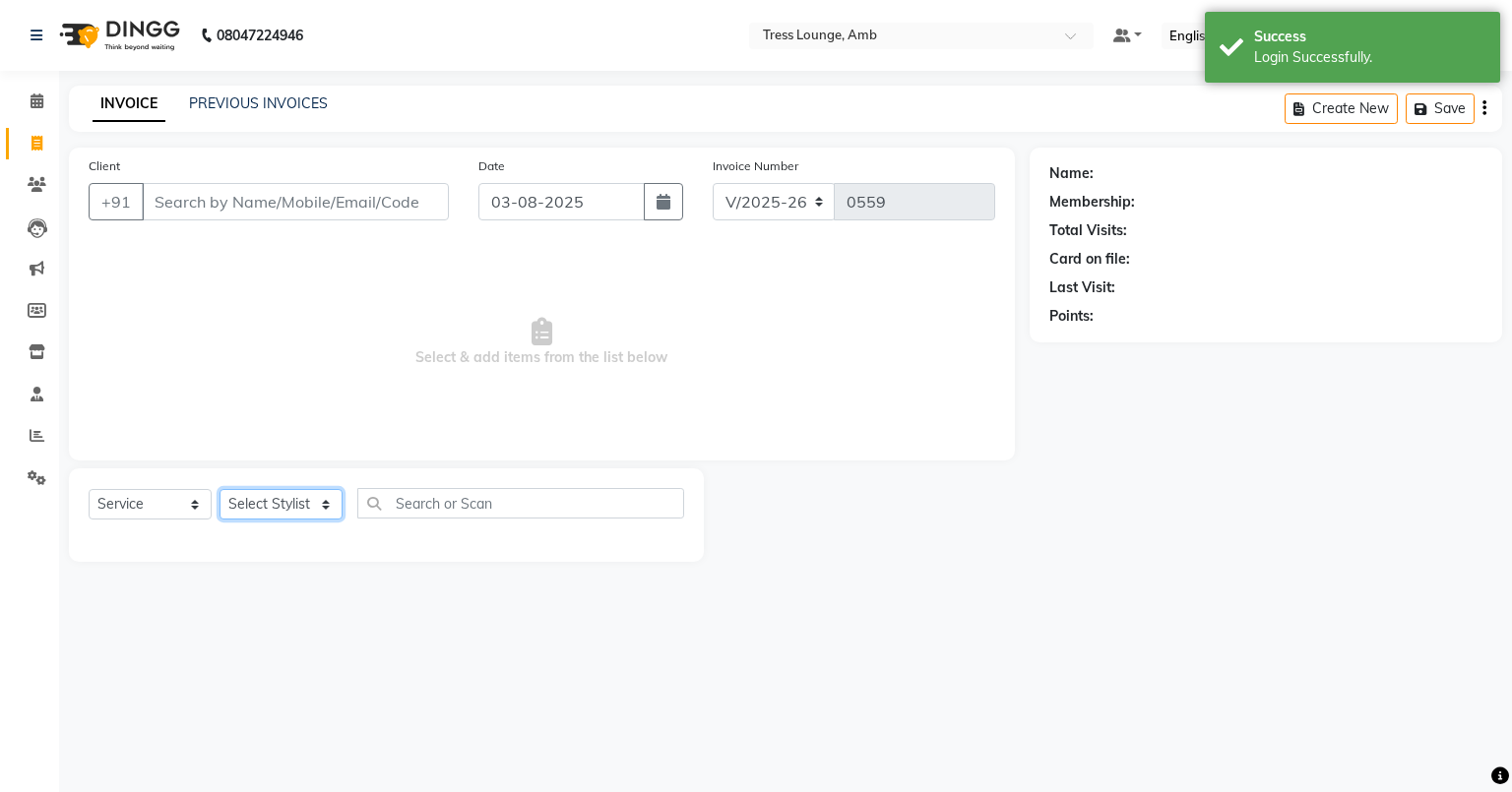 click on "Select Stylist Ansh Arpana jaswal SHELLY Shivani Vijay vishal" 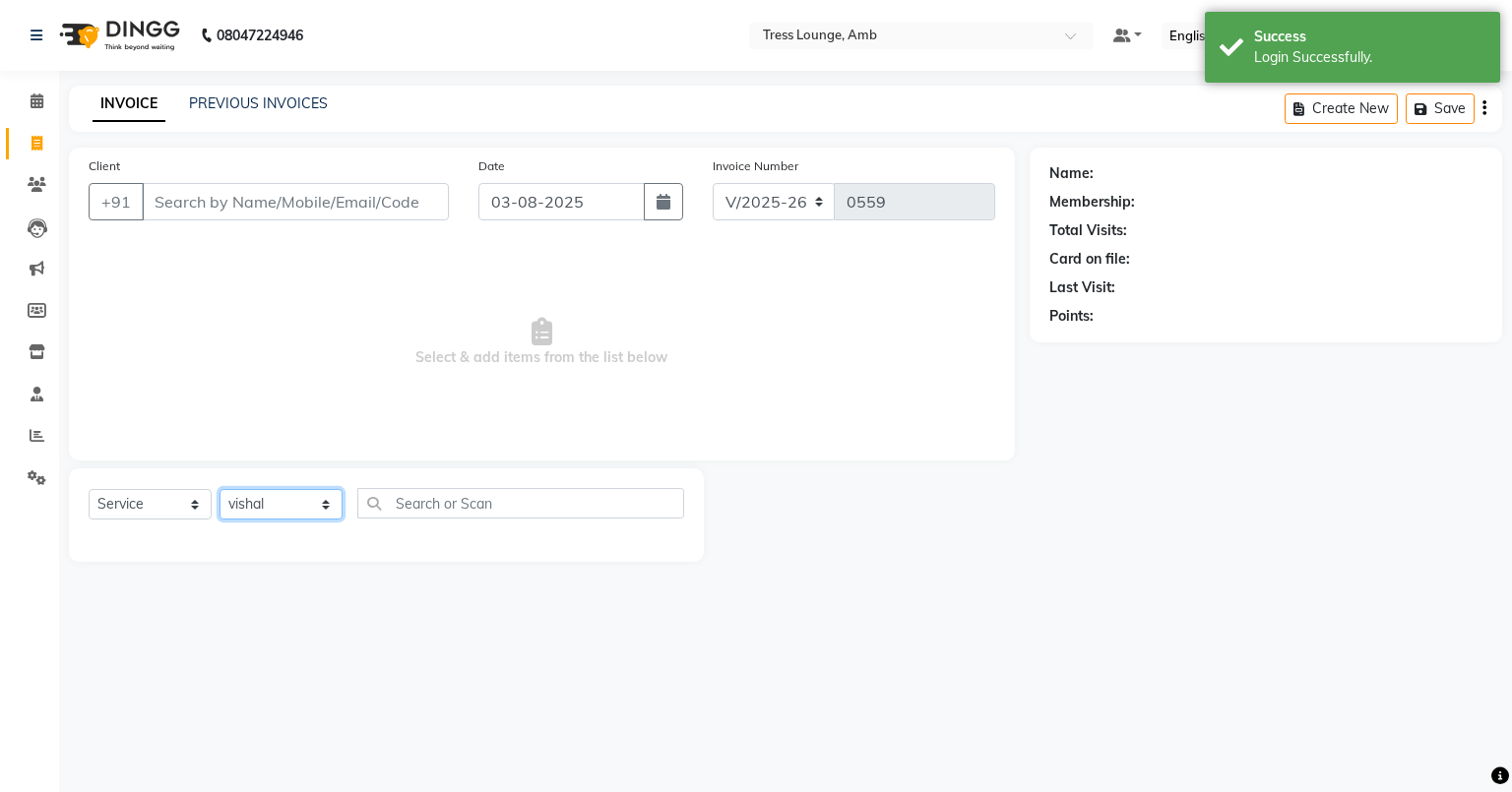click on "Select Stylist Ansh Arpana jaswal SHELLY Shivani Vijay vishal" 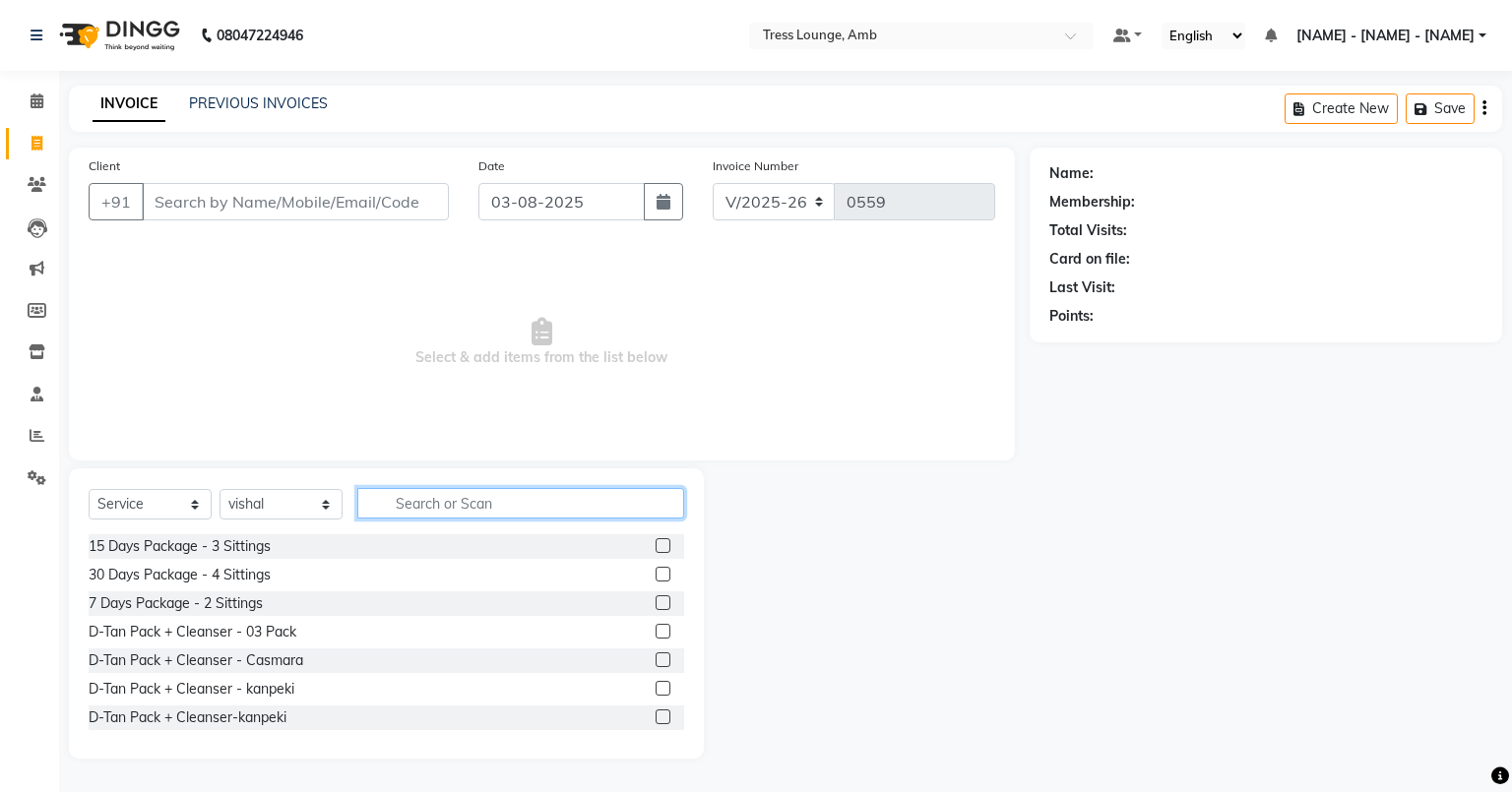 click 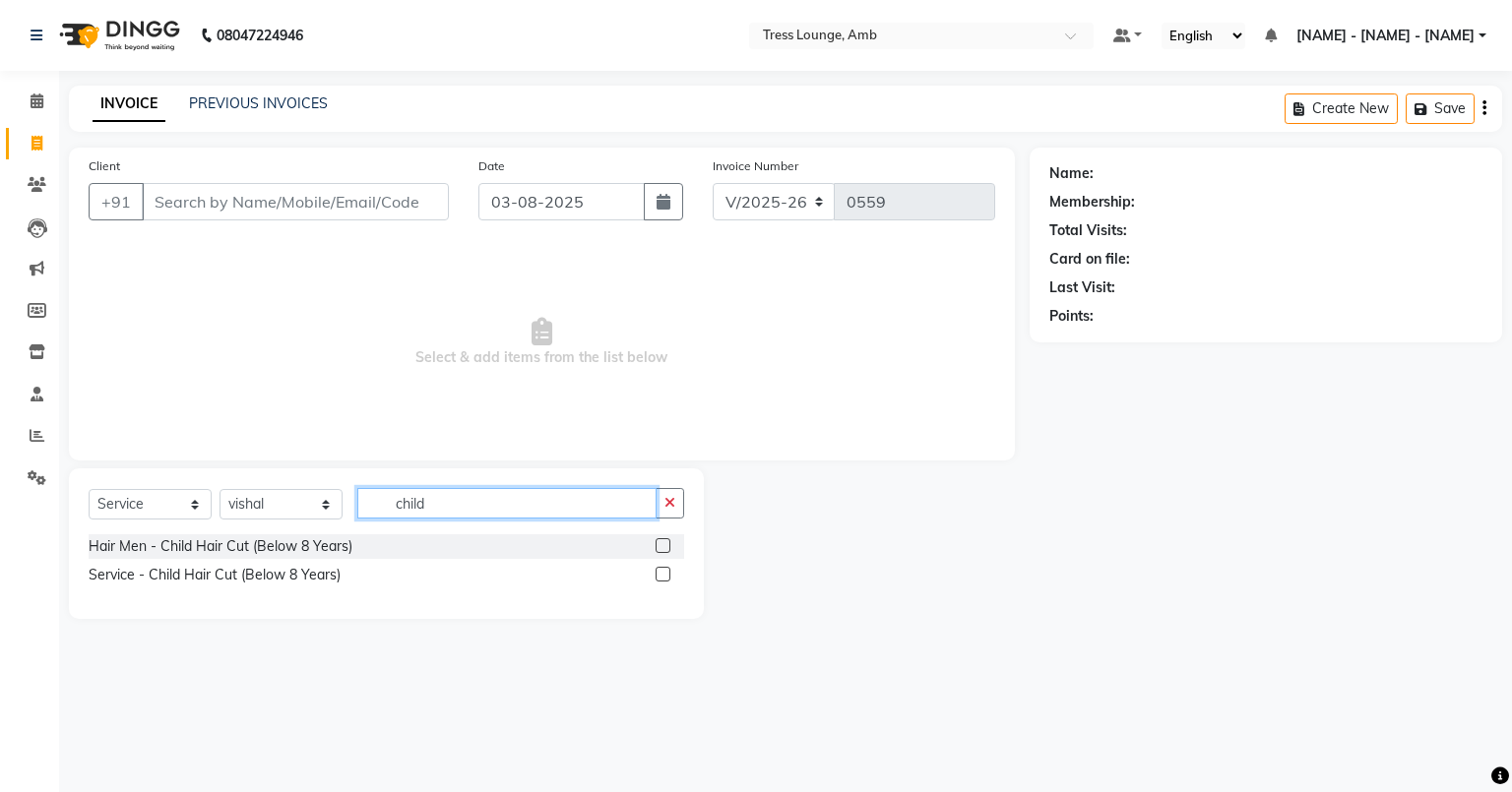 type on "child" 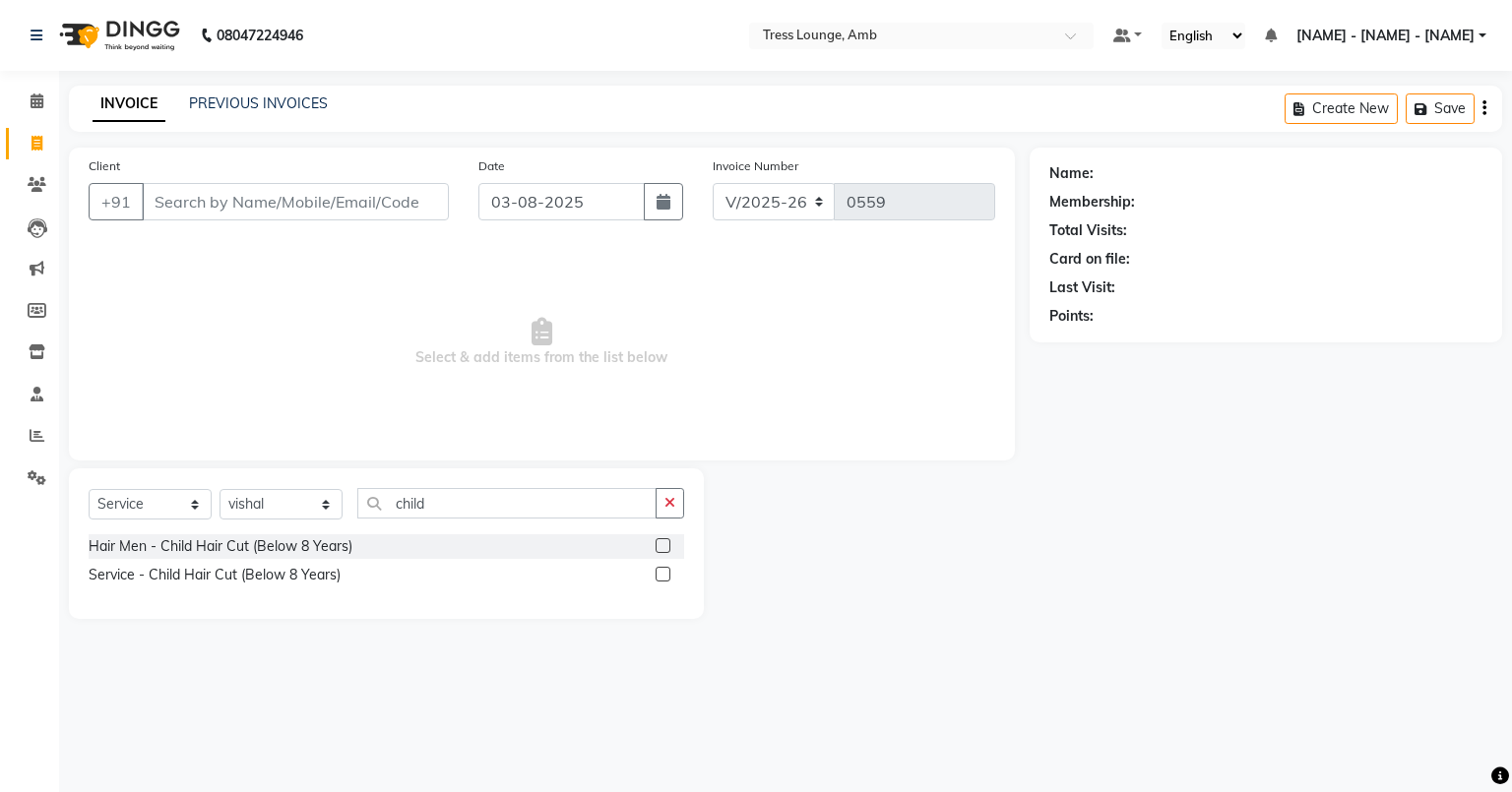 click 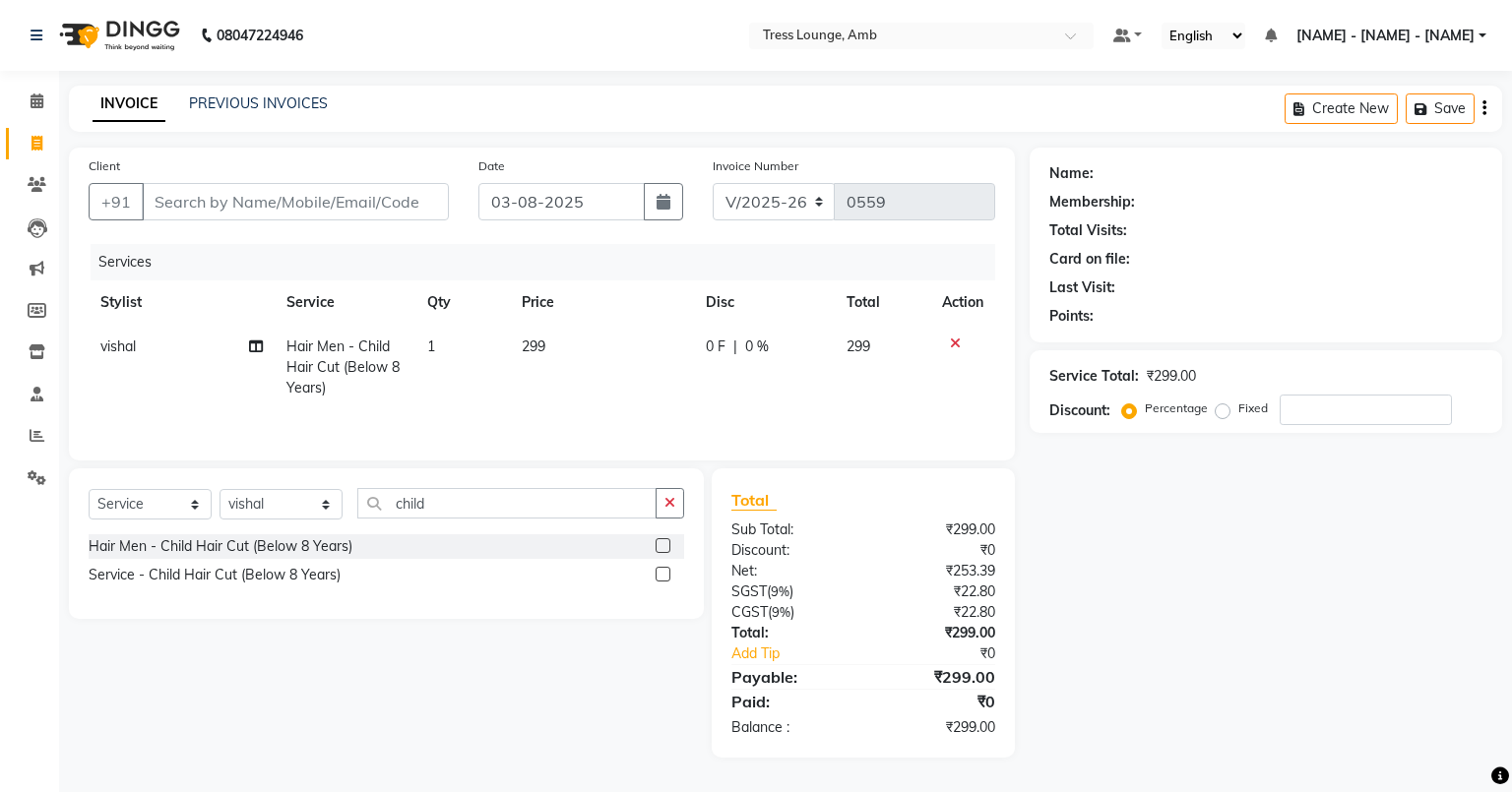 click 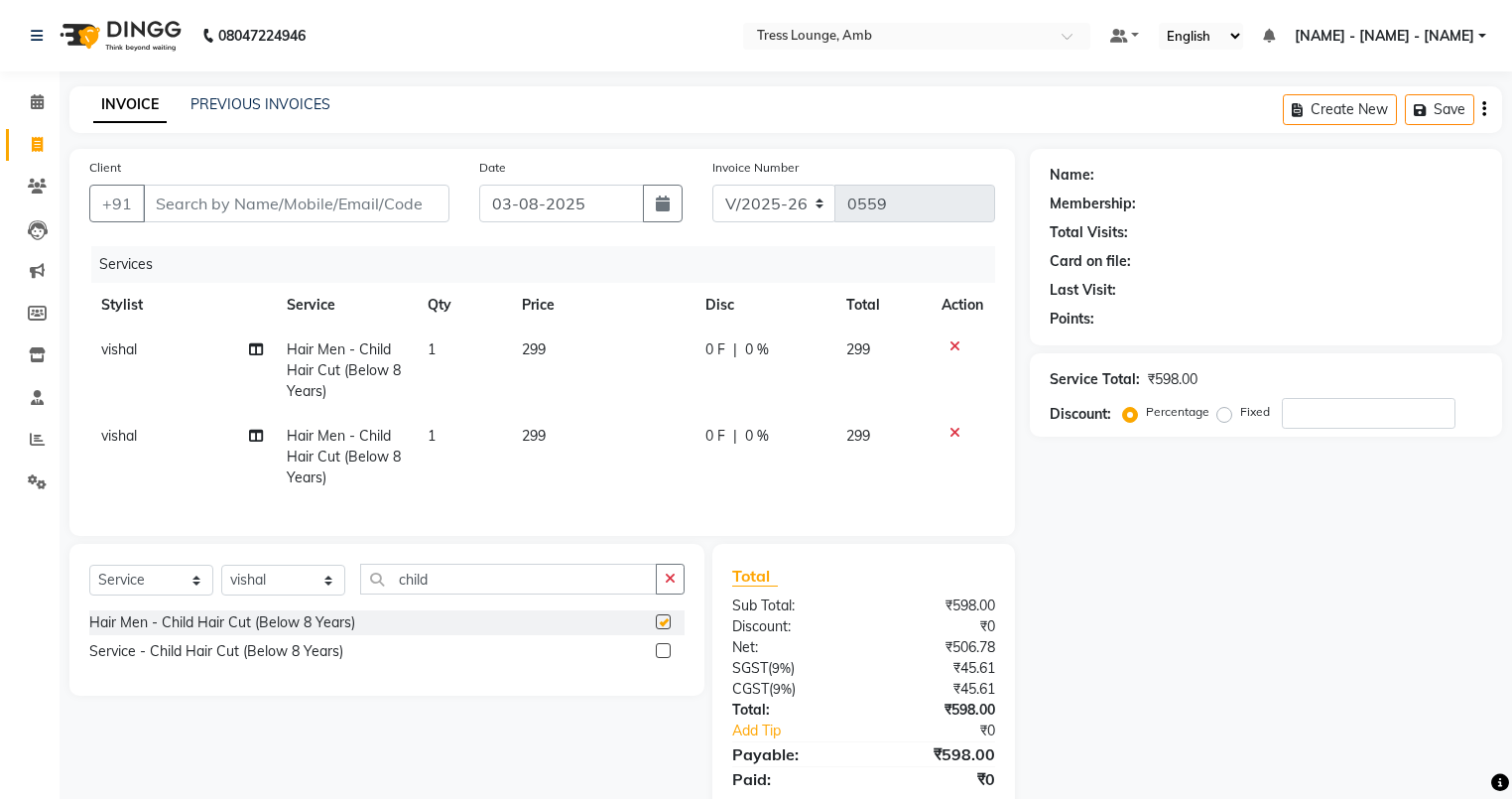 checkbox on "false" 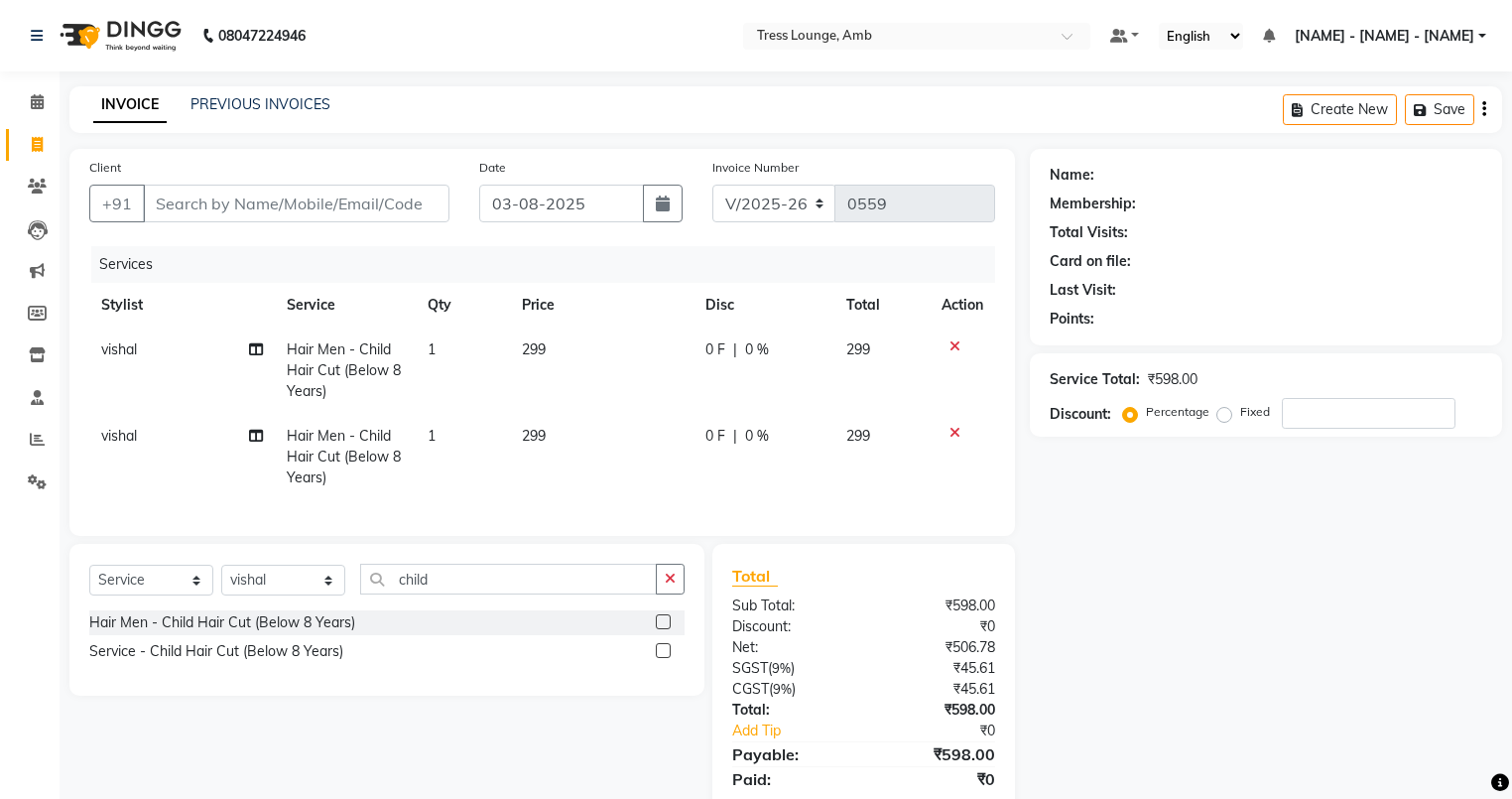 click on "299" 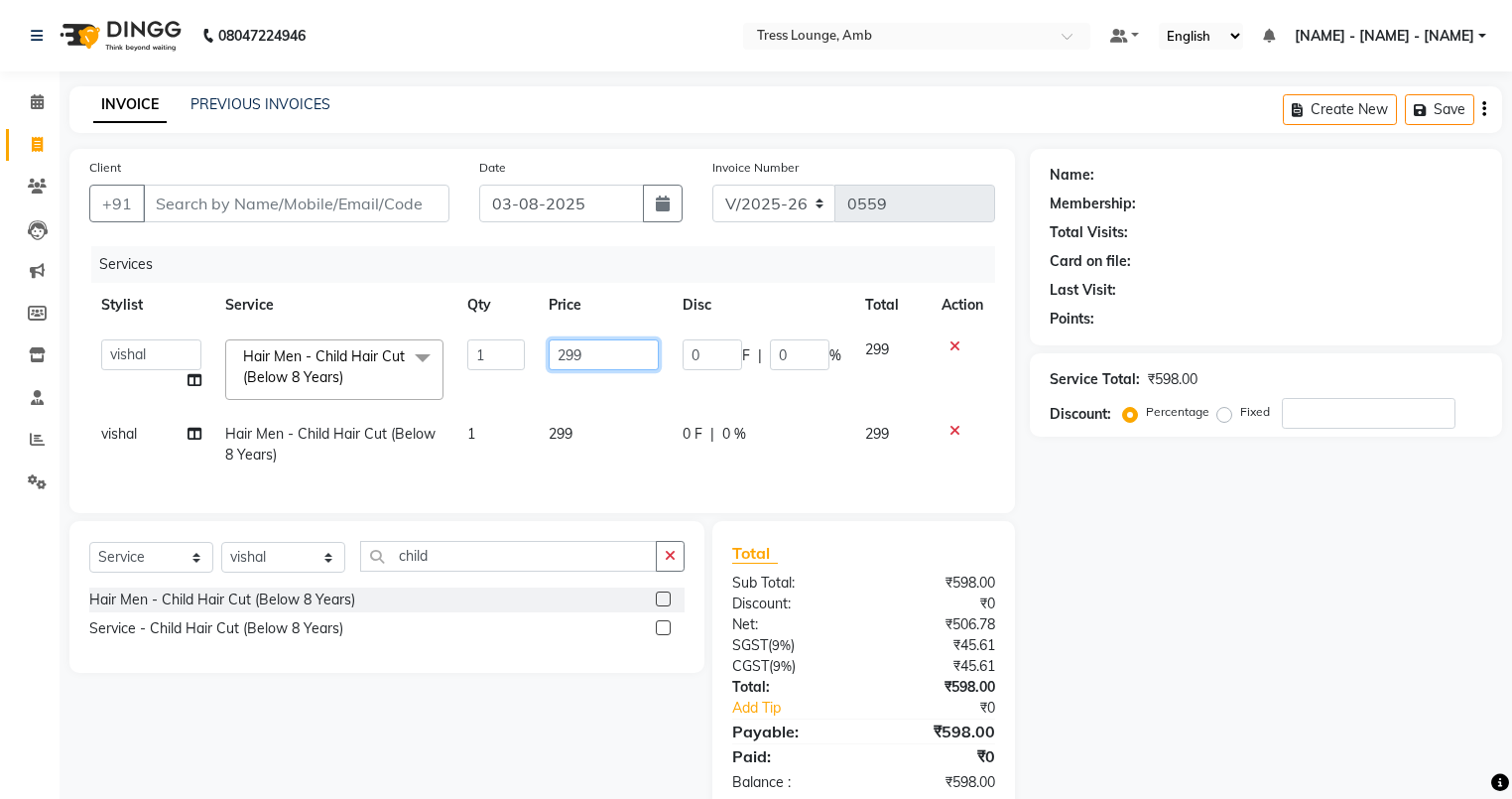 click on "299" 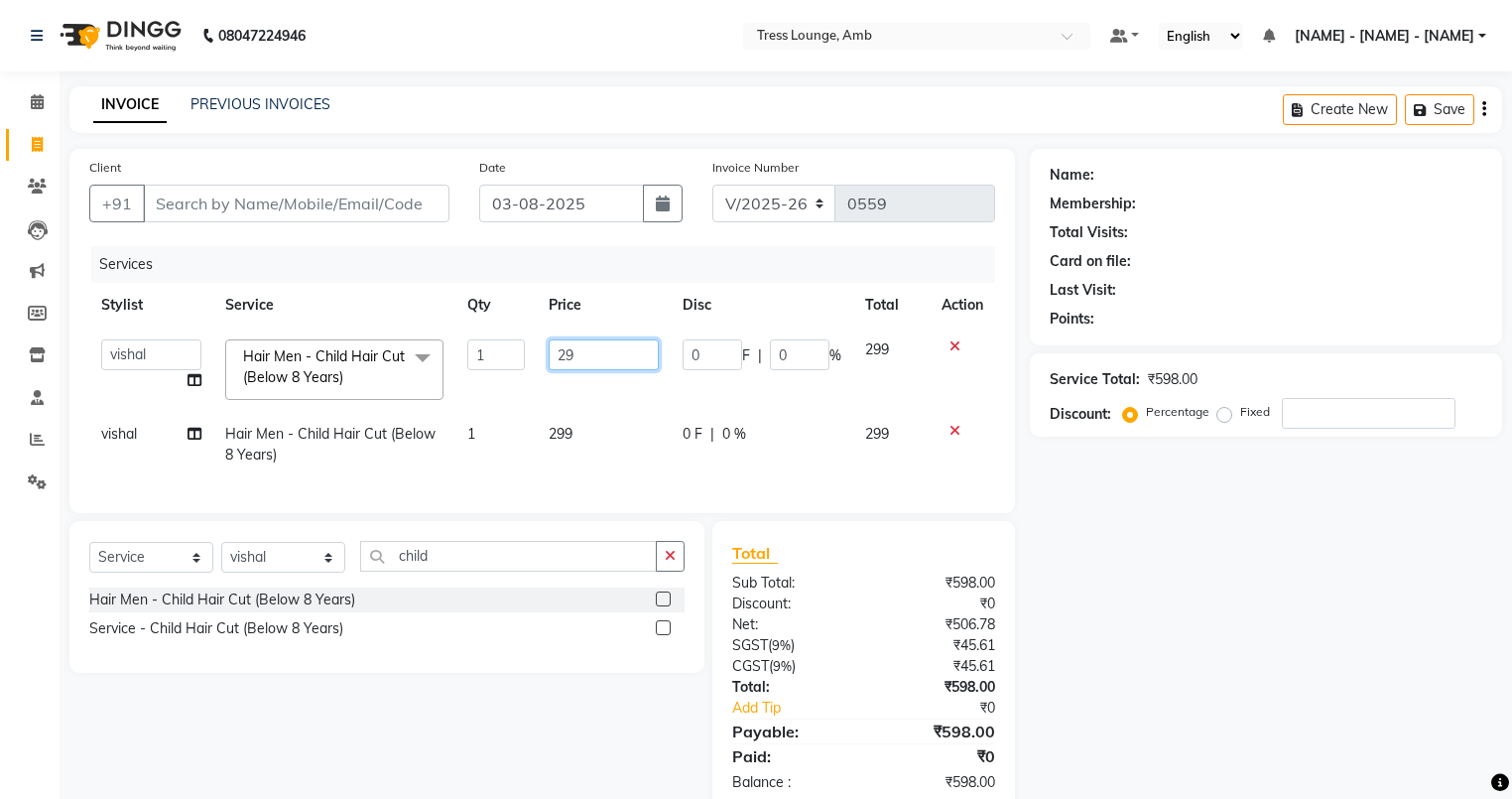 type on "2" 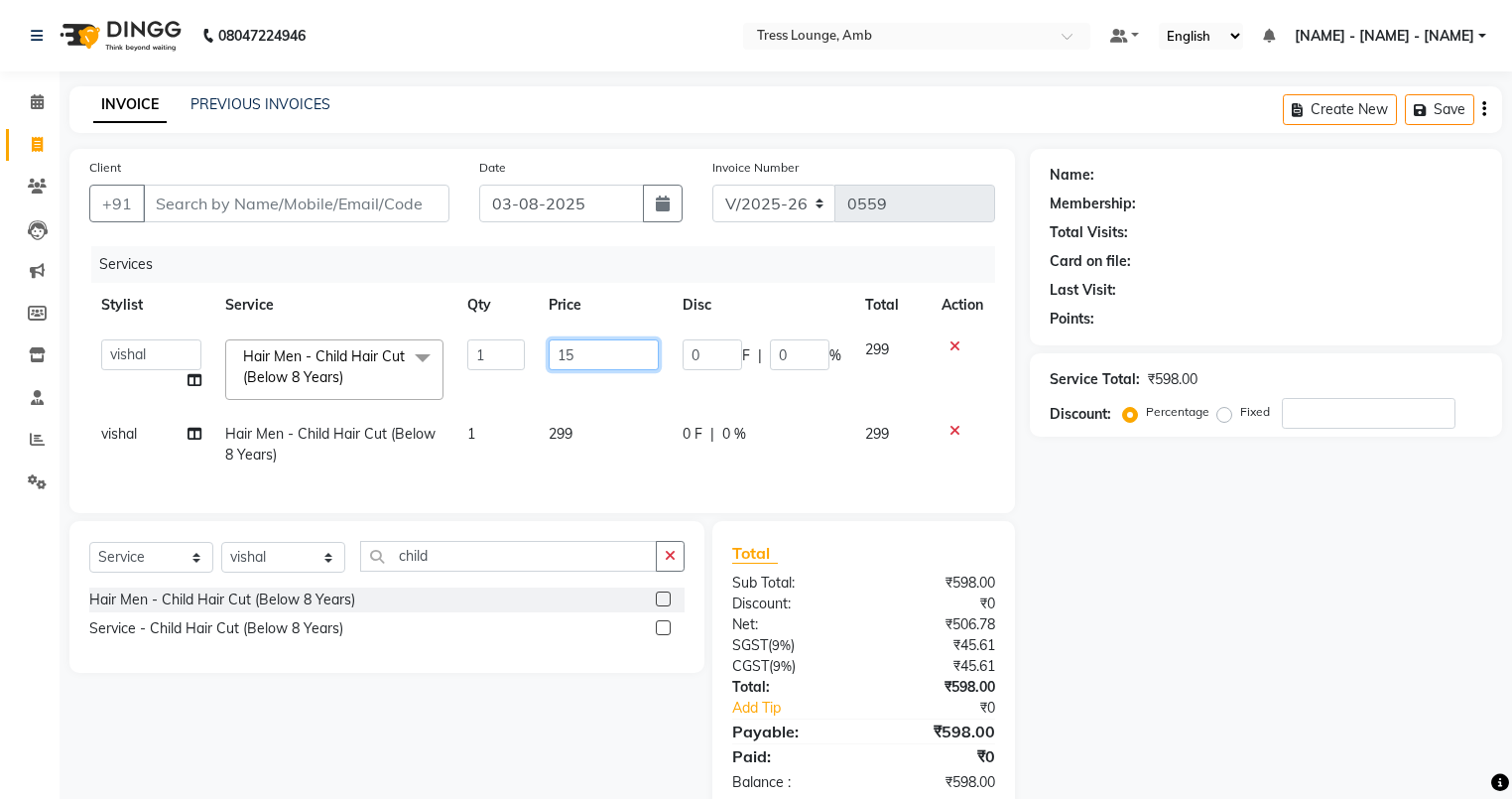 type on "150" 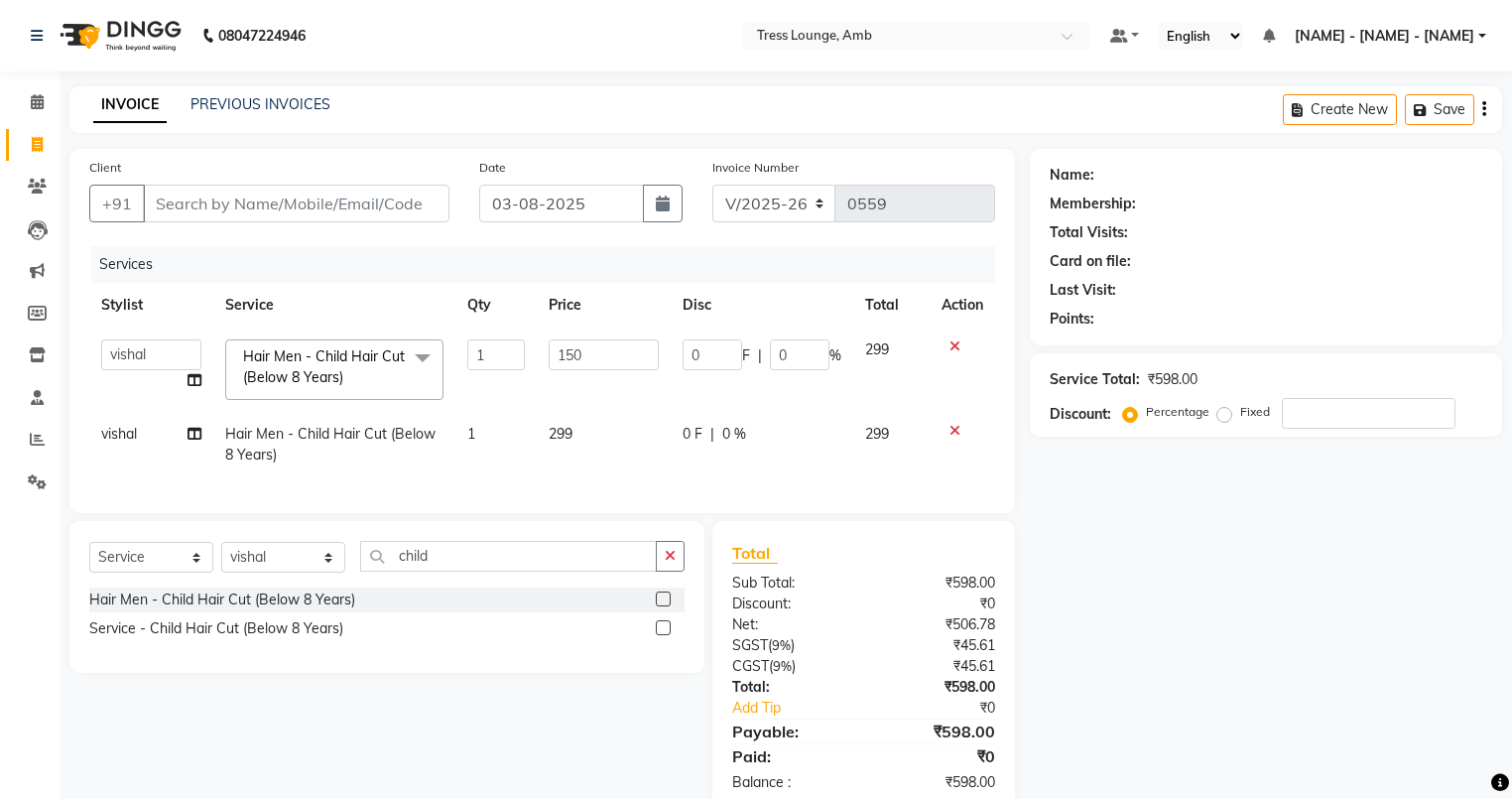 click on "150" 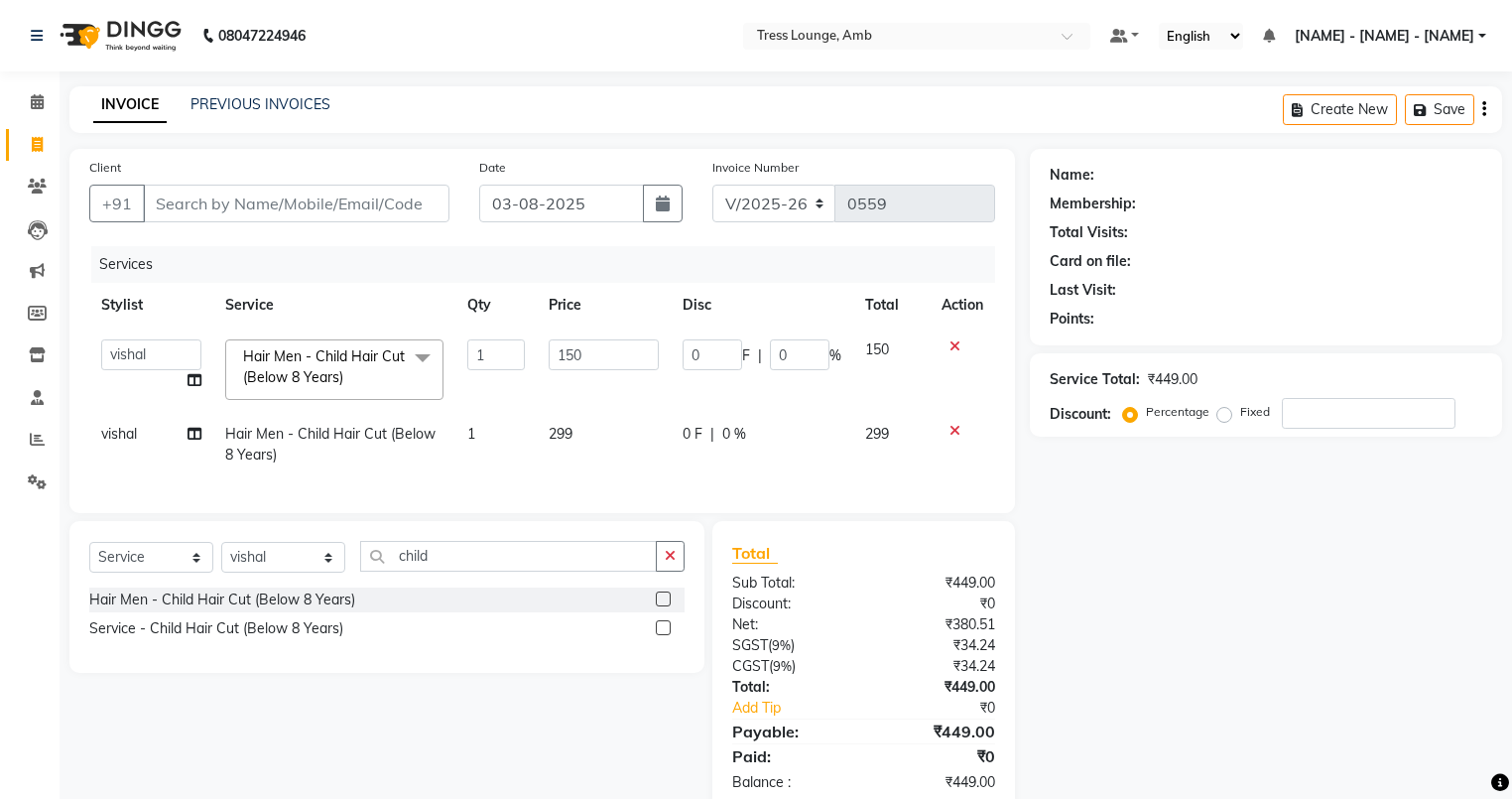 click on "299" 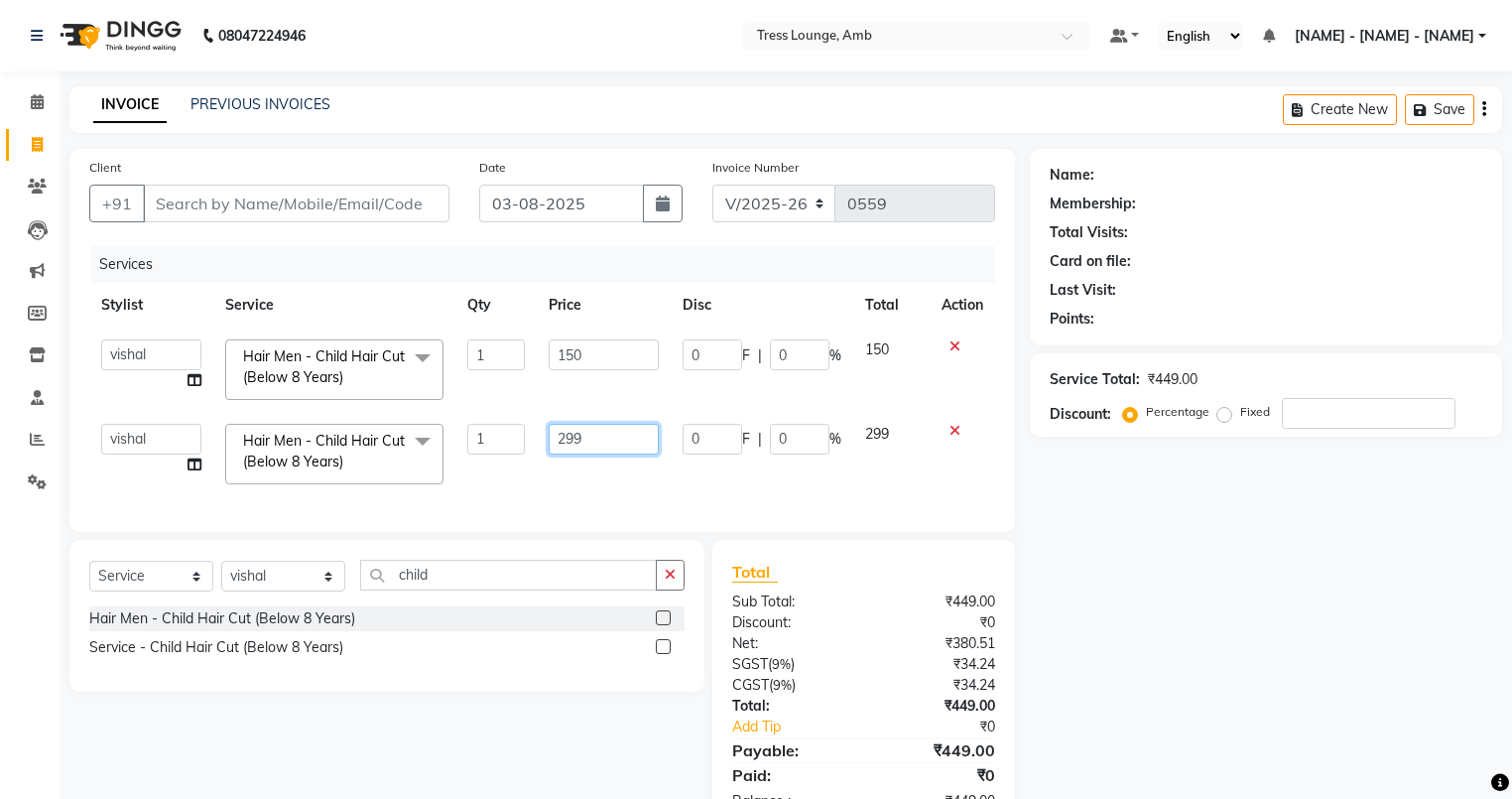 click on "299" 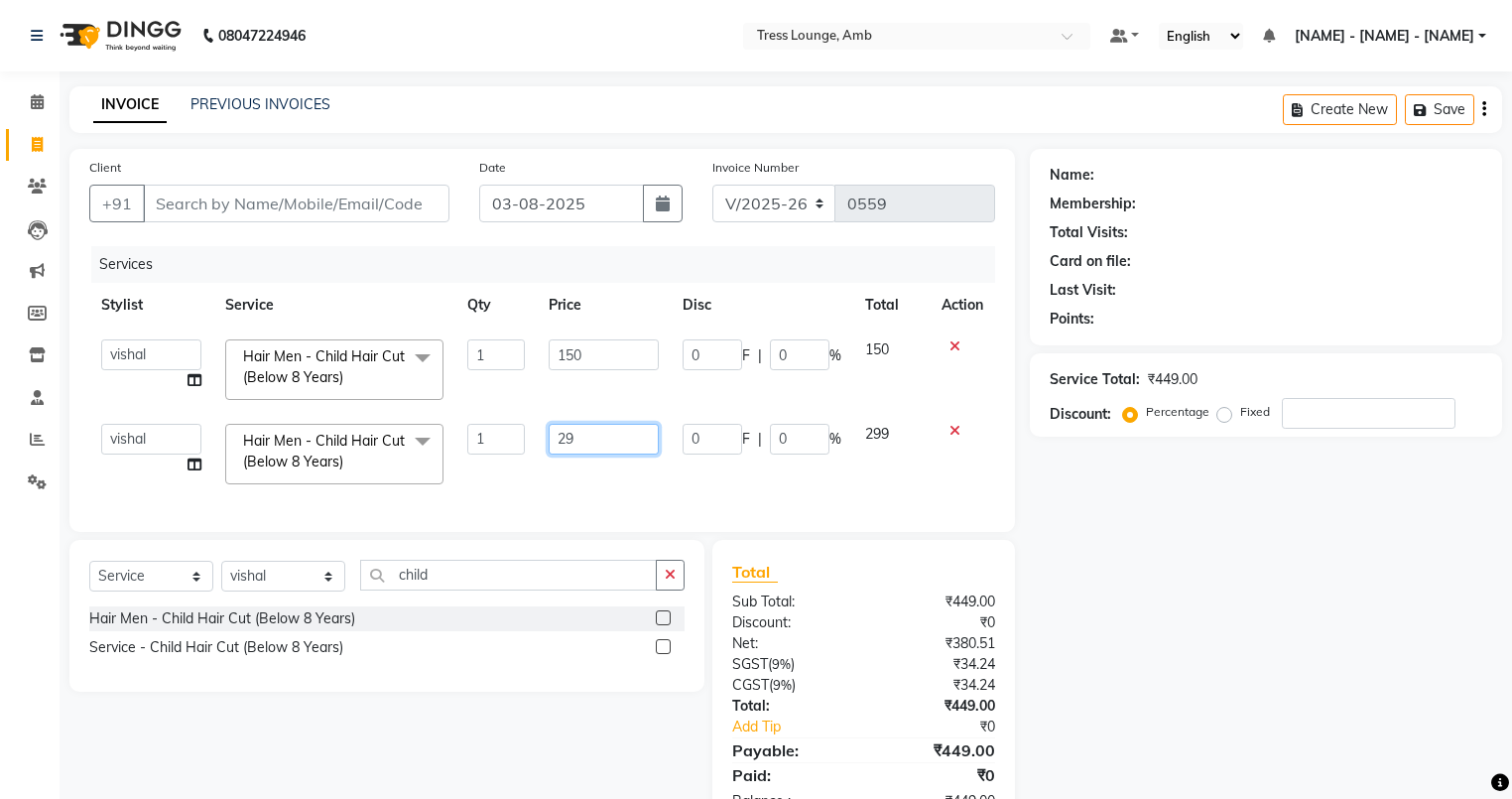 type on "2" 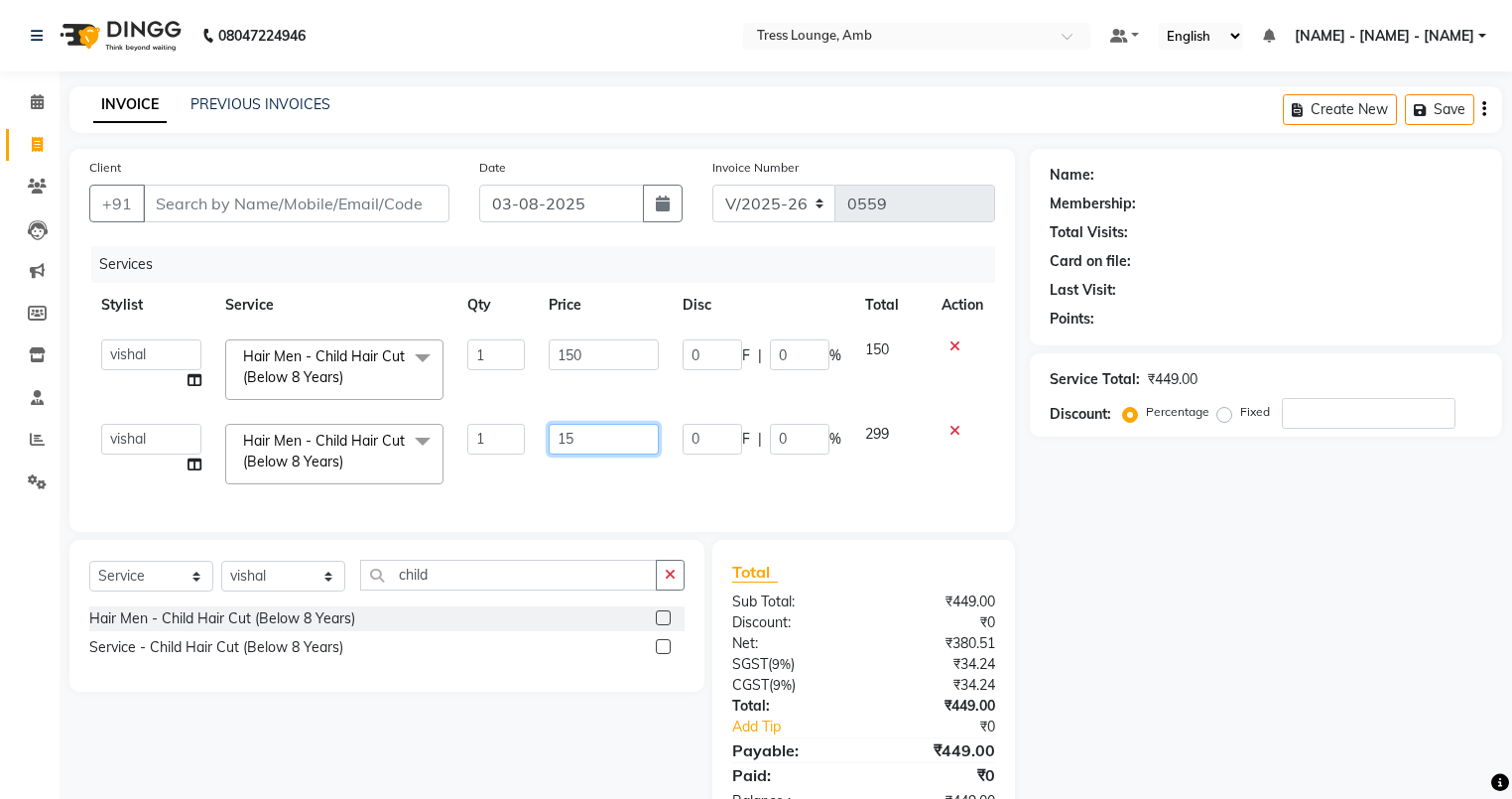 type on "150" 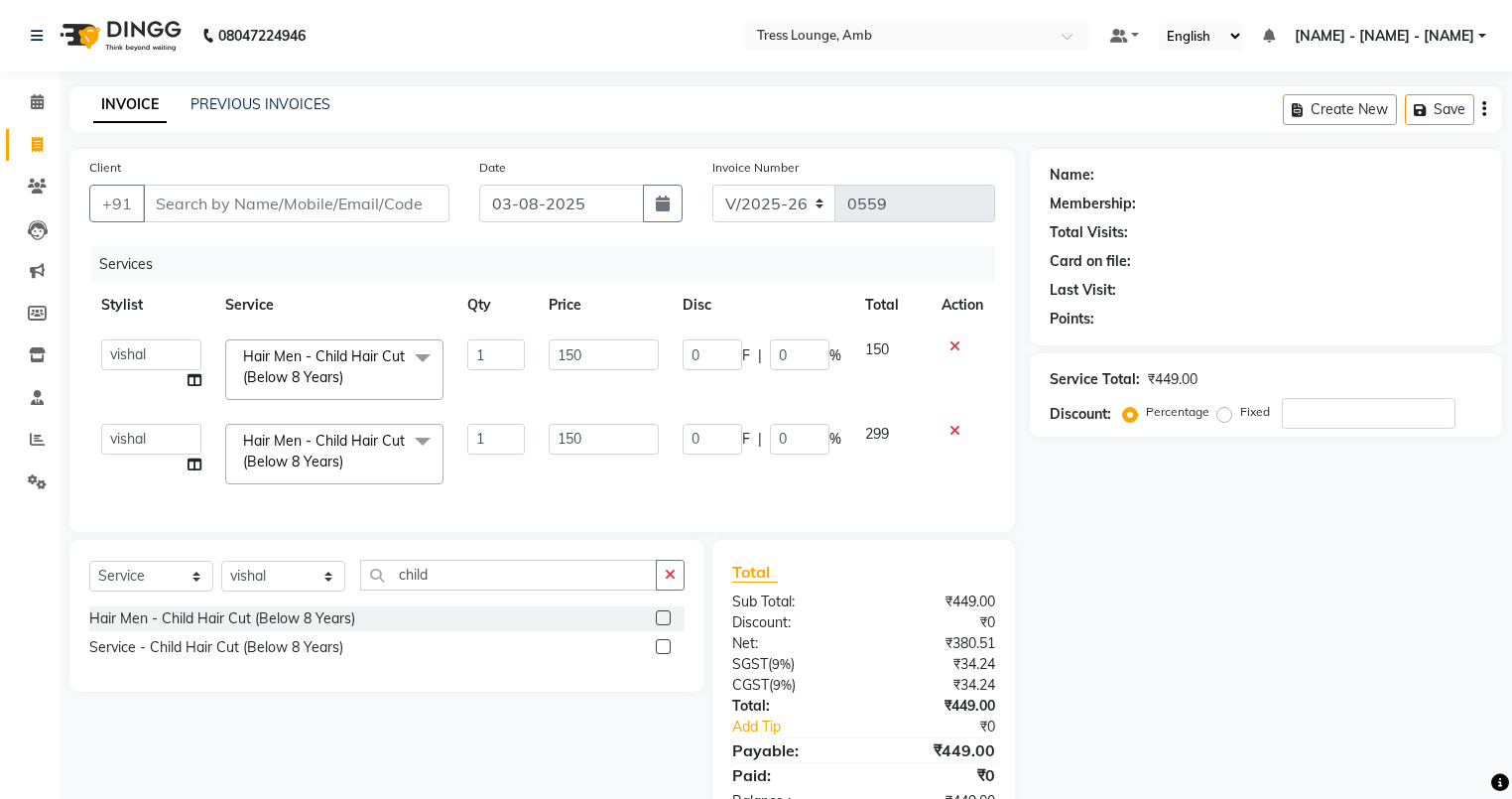 click on "Services Stylist Service Qty Price Disc Total Action  [NAME]   [NAME]   [NAME]   [NAME]   [NAME]   [NAME]  Hair Men  - Child Hair Cut (Below 8 Years)  x 15 Days Package - 3 Sittings 30 Days Package  - 4 Sittings 7 Days Package  - 2 Sittings  D-Tan Pack + Cleanser - 03 Pack D-Tan Pack + Cleanser - Casmara D-Tan Pack + Cleanser - kanpeki D-Tan Pack + Cleanser-kanpeki Additional Makeup - Groom Makeup Additional Makeup - Hair Extensions Additional Makeup - Photo Shoot (12 hrs) Additional Makeup - Photo Shoot (6 hrs) Additional Makeup - Saree Drape Basic Makeup - Bridal Makeup Basic Makeup - Engagement Makeup Basic Makeup - Party Makeup Basic Makeup - Reception Makeup Basic Makeup - Party2 Bridal Makeup -  makeup  Bleach - Full Arms Bleach - Full Body Bleach - Full Front/Back Bleach - Full Legs Bleach - Hands/ Feet Bleach - neck Bleach - Face Cleanup (40/45 Min) - Casmara Cleanup Cleanup (40/45 Min) - Tress Lounge Signature Cleanup O3 Cleanup Aroma Cleanup  Facial - Casmara Facial Facial - Aroma Facial - T 1" 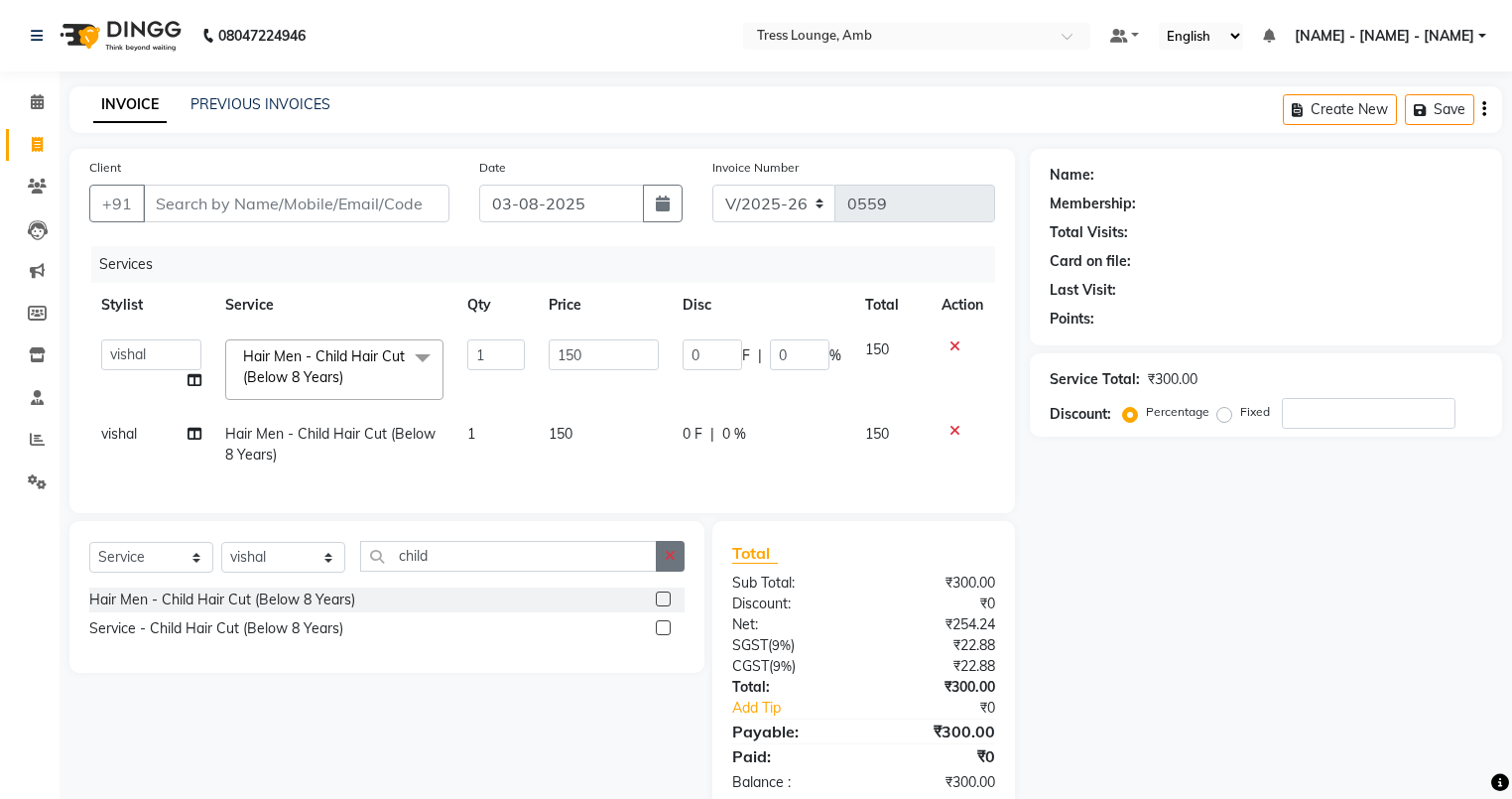 click 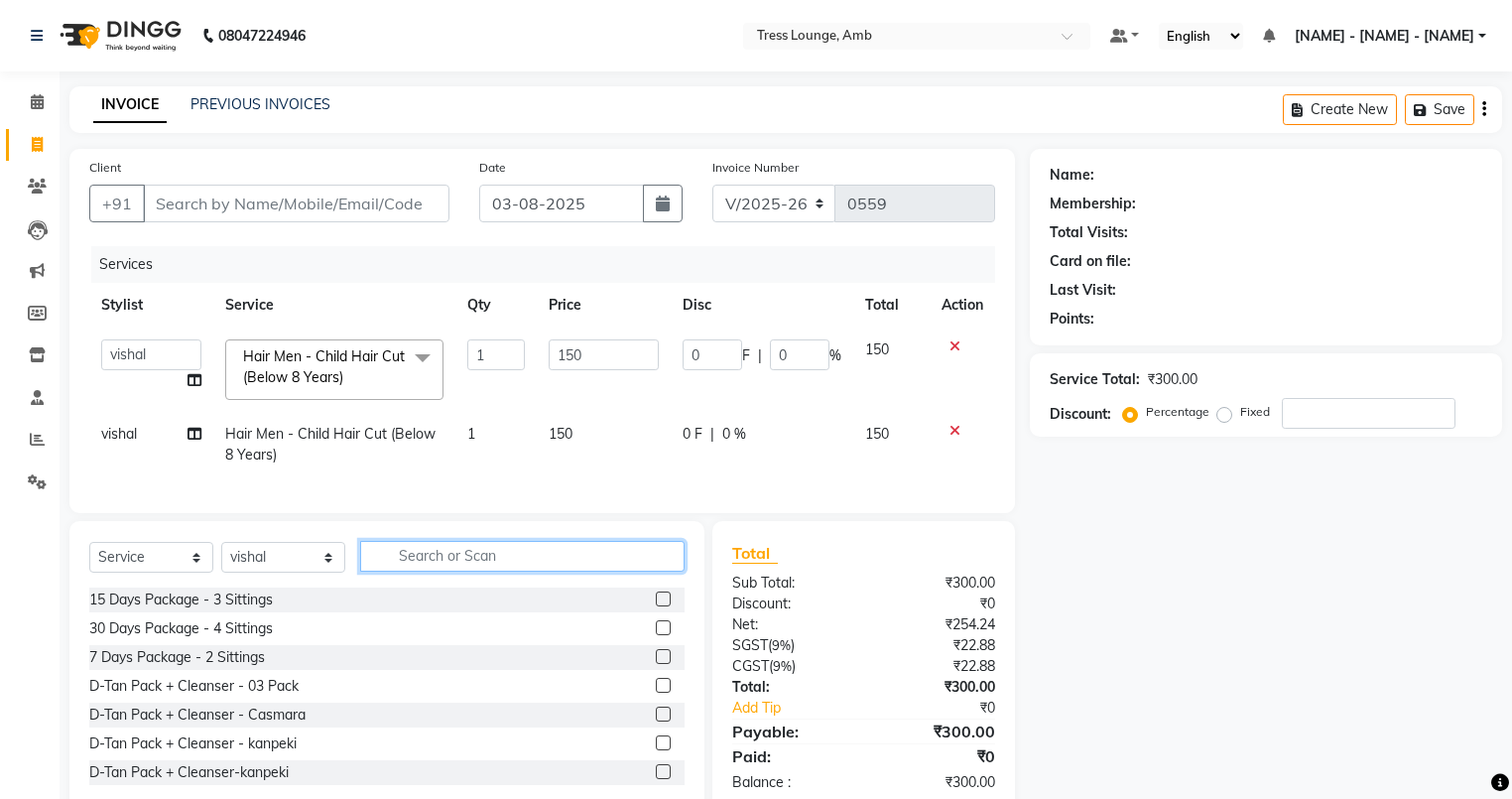 click 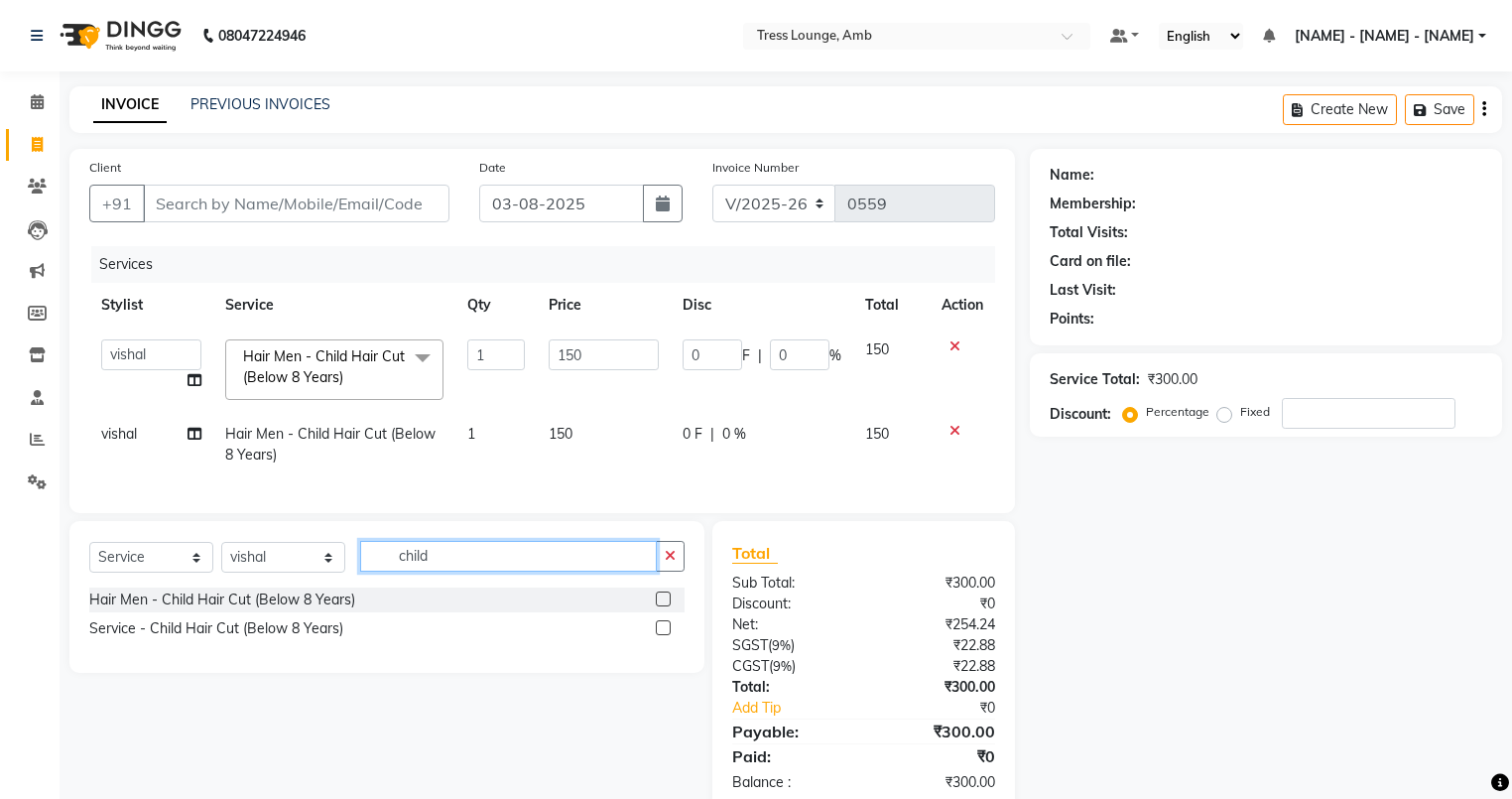 type on "child" 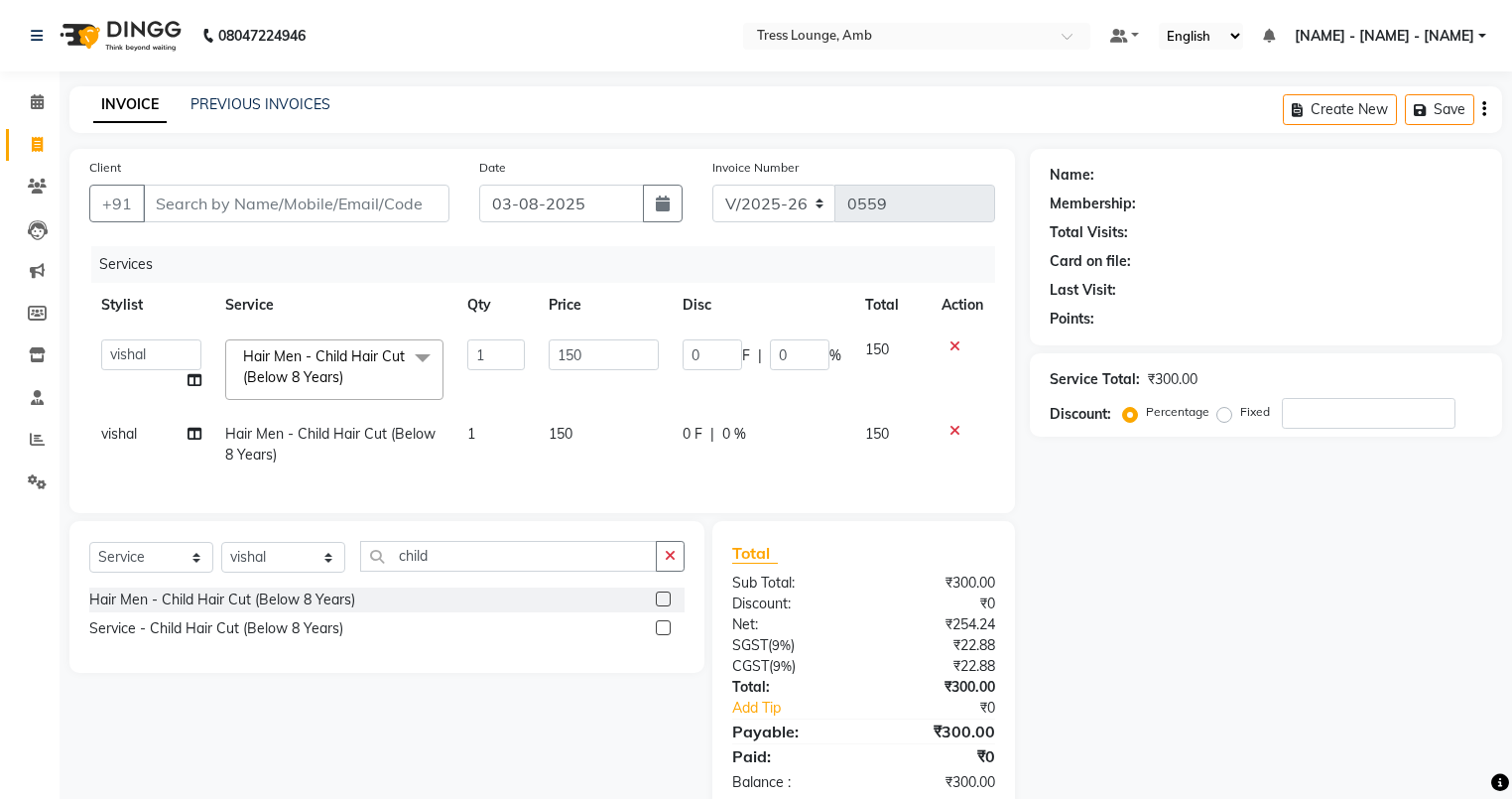 click 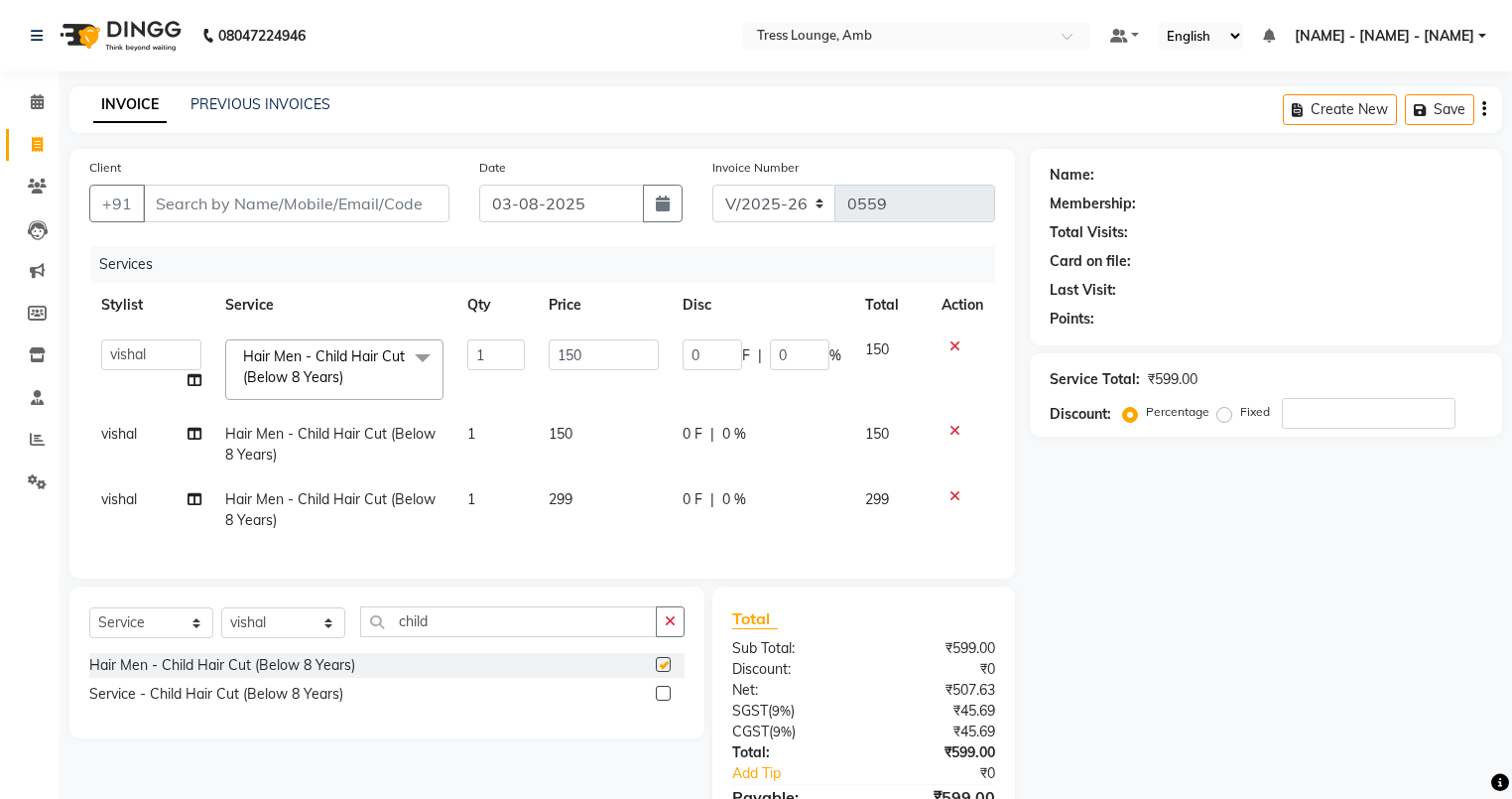 checkbox on "false" 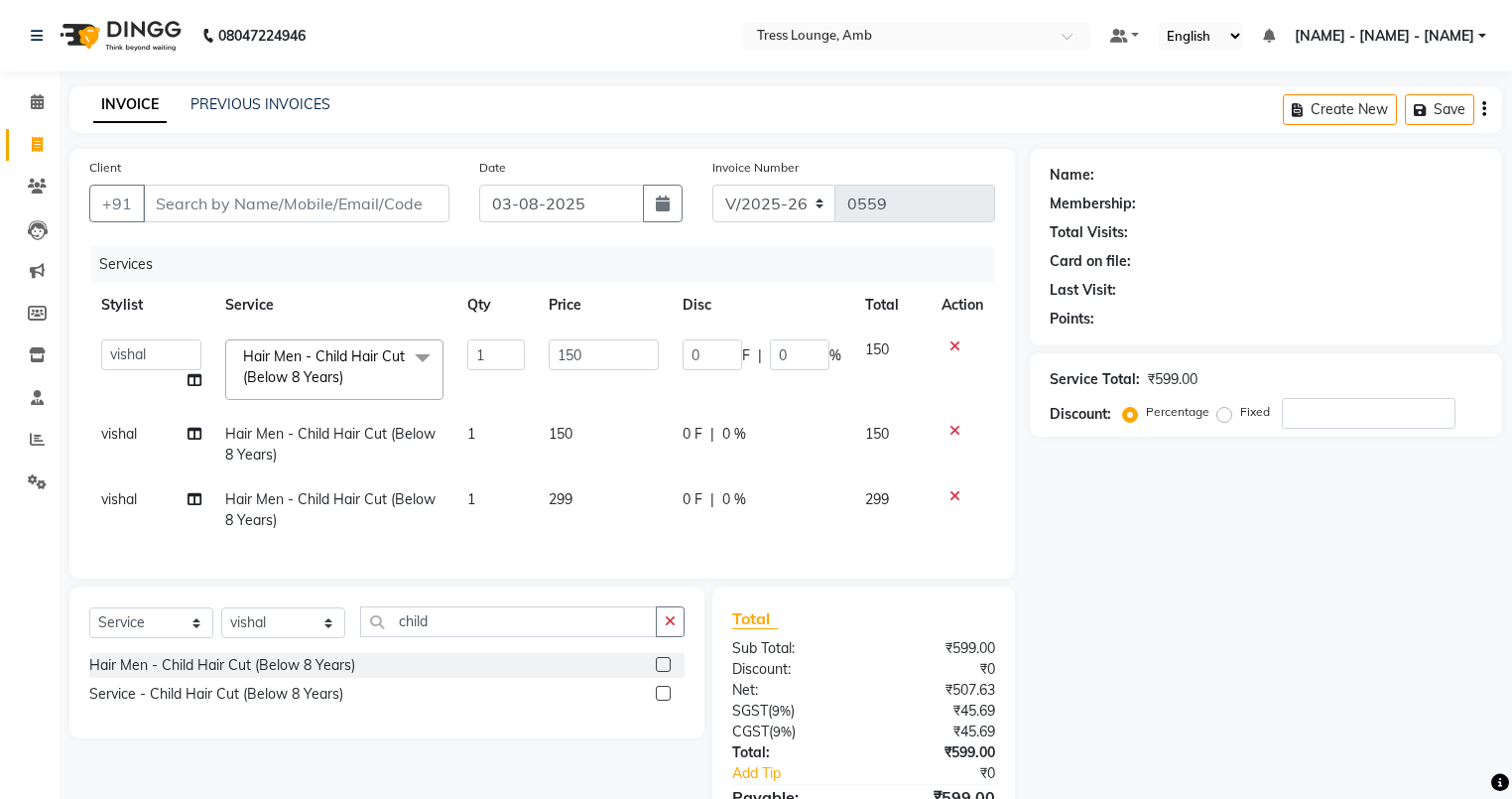 click on "299" 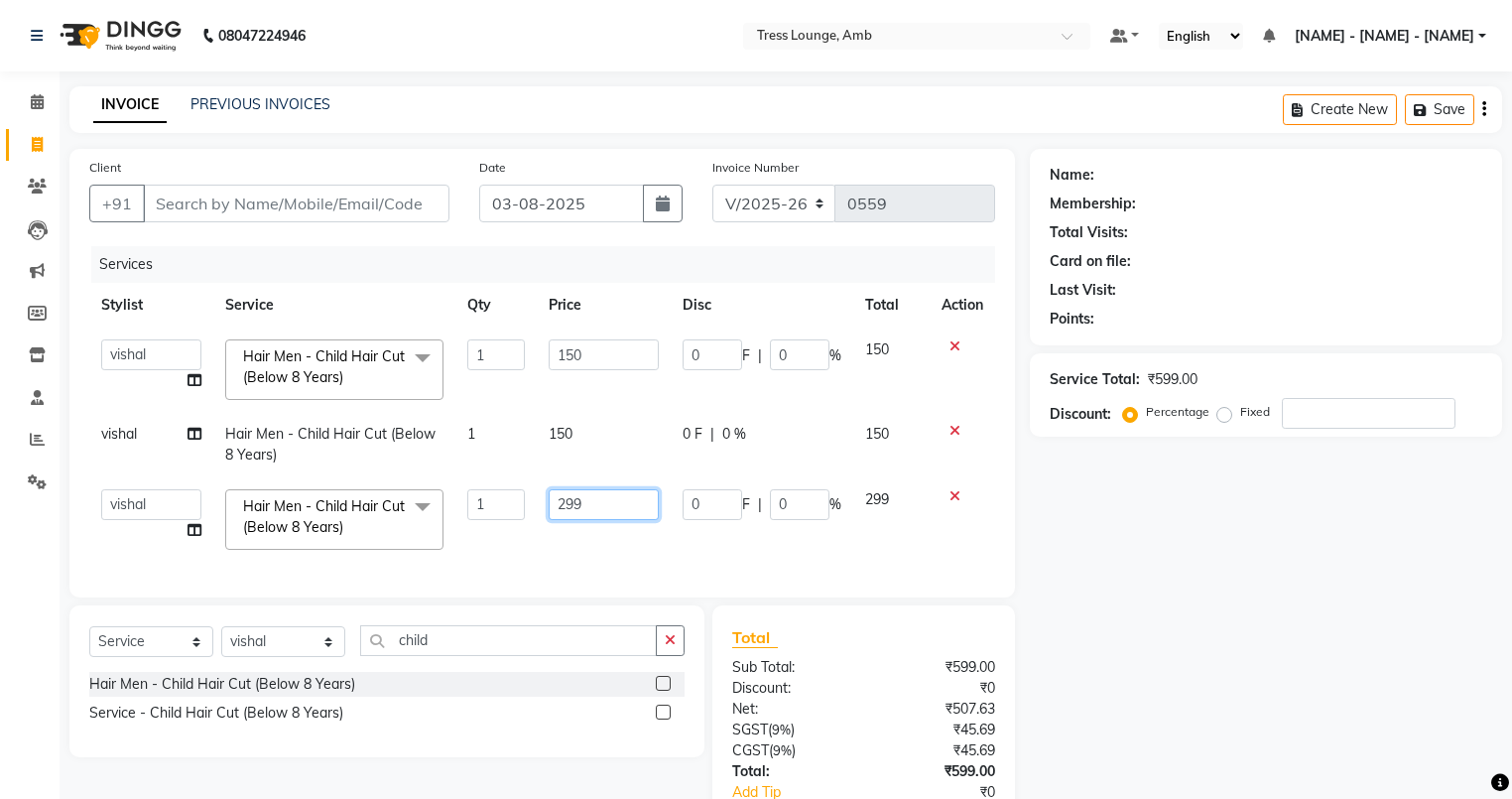 click on "299" 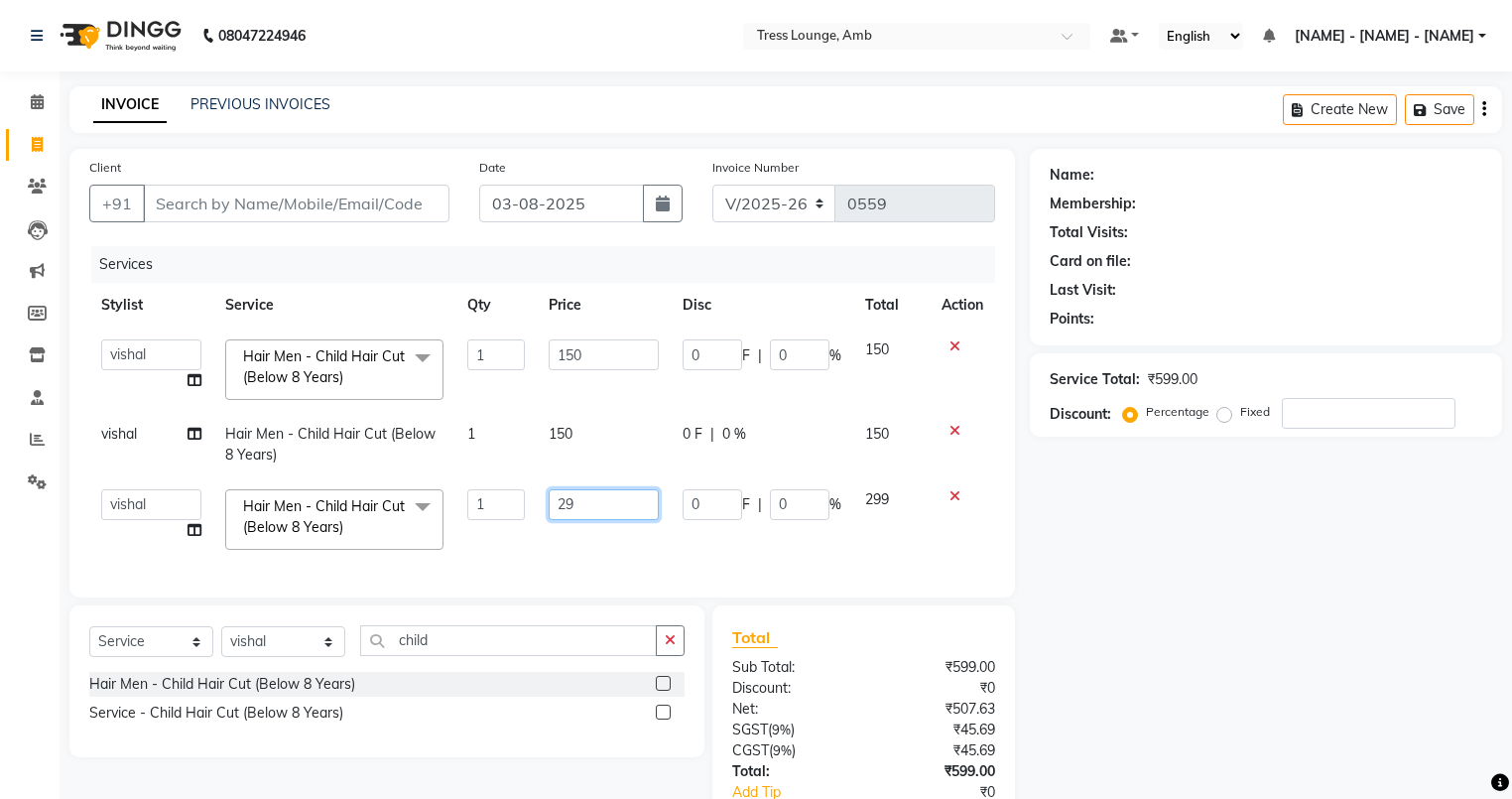 type on "2" 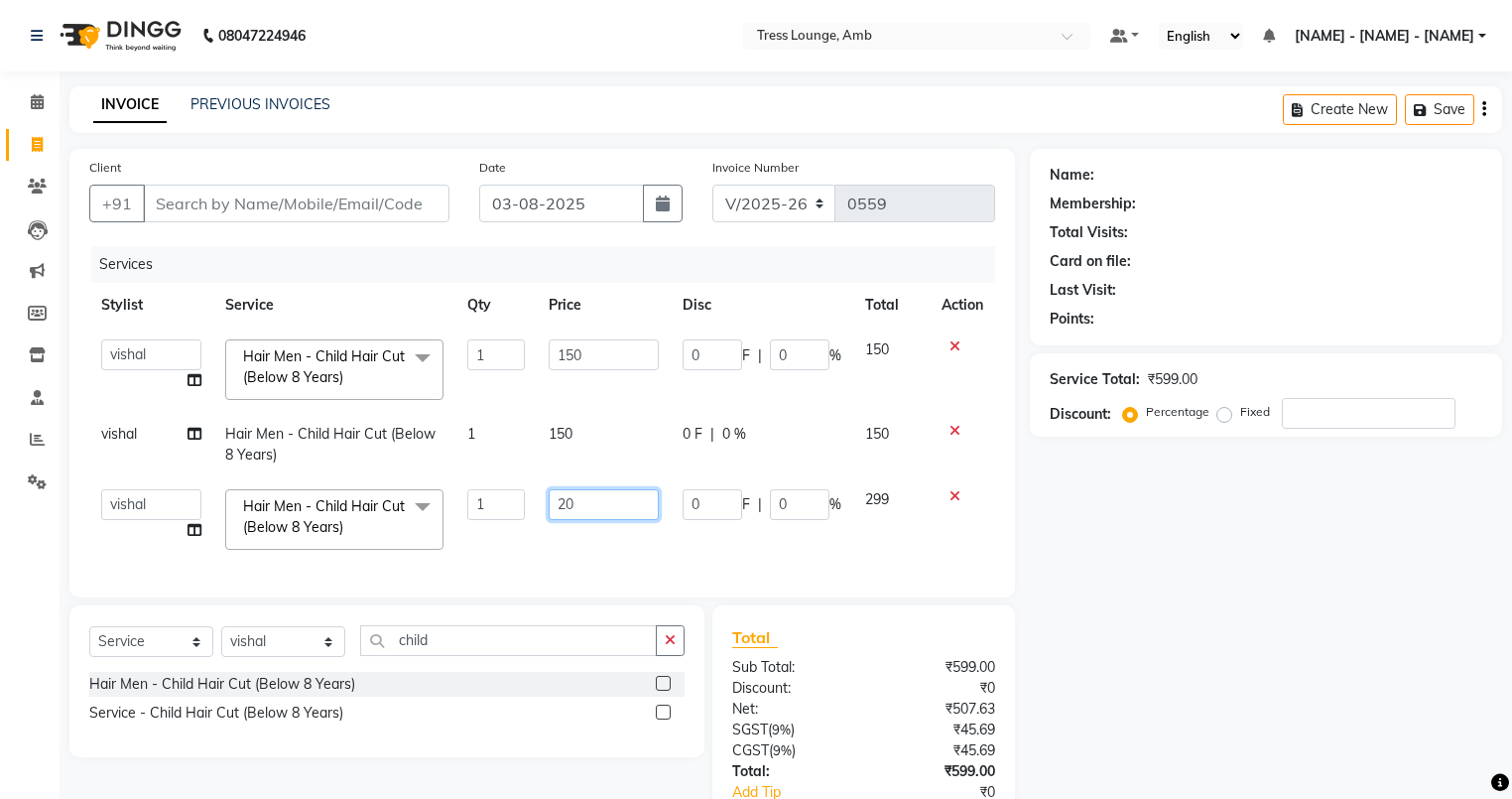type on "200" 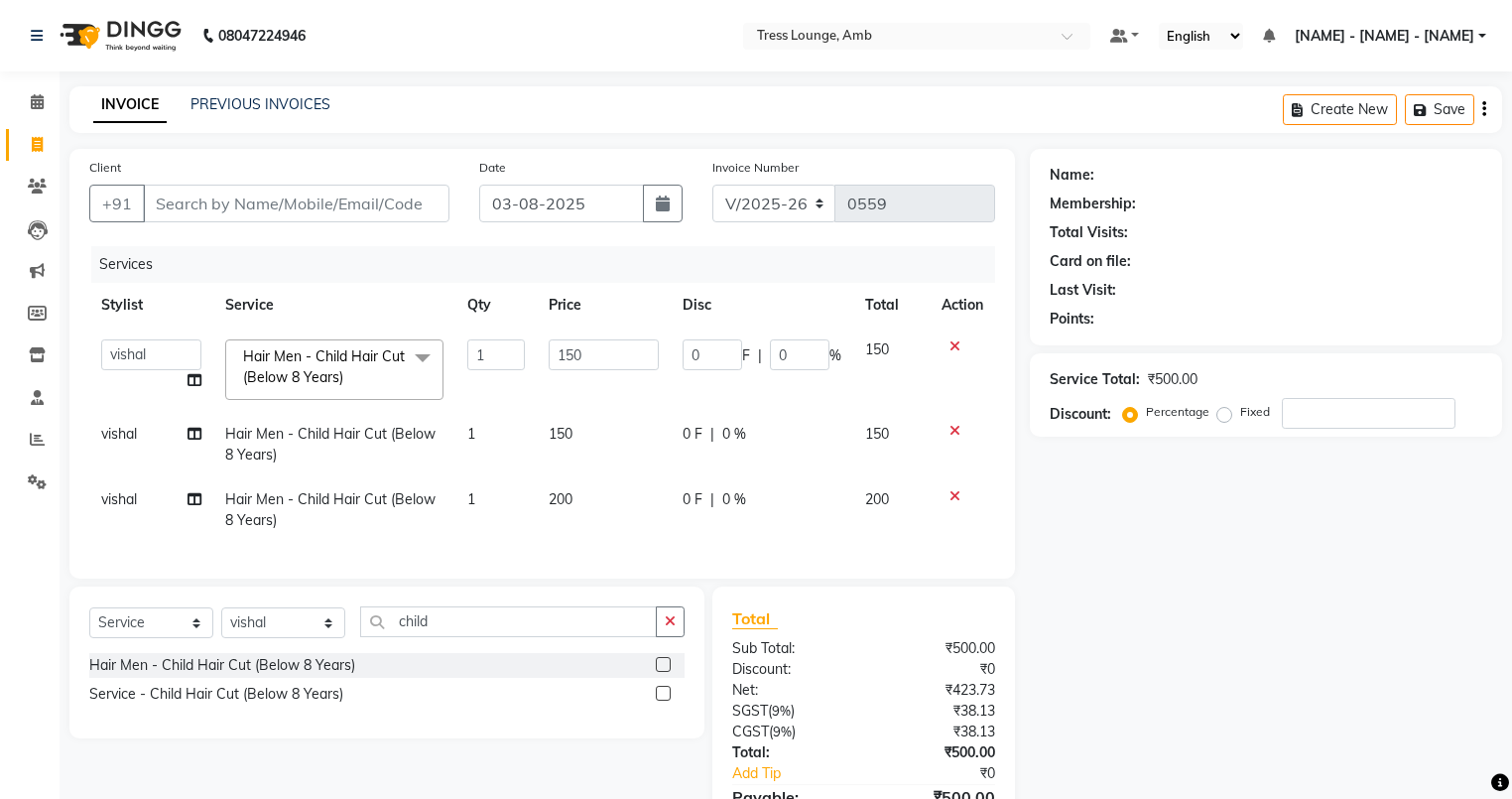 click on "200" 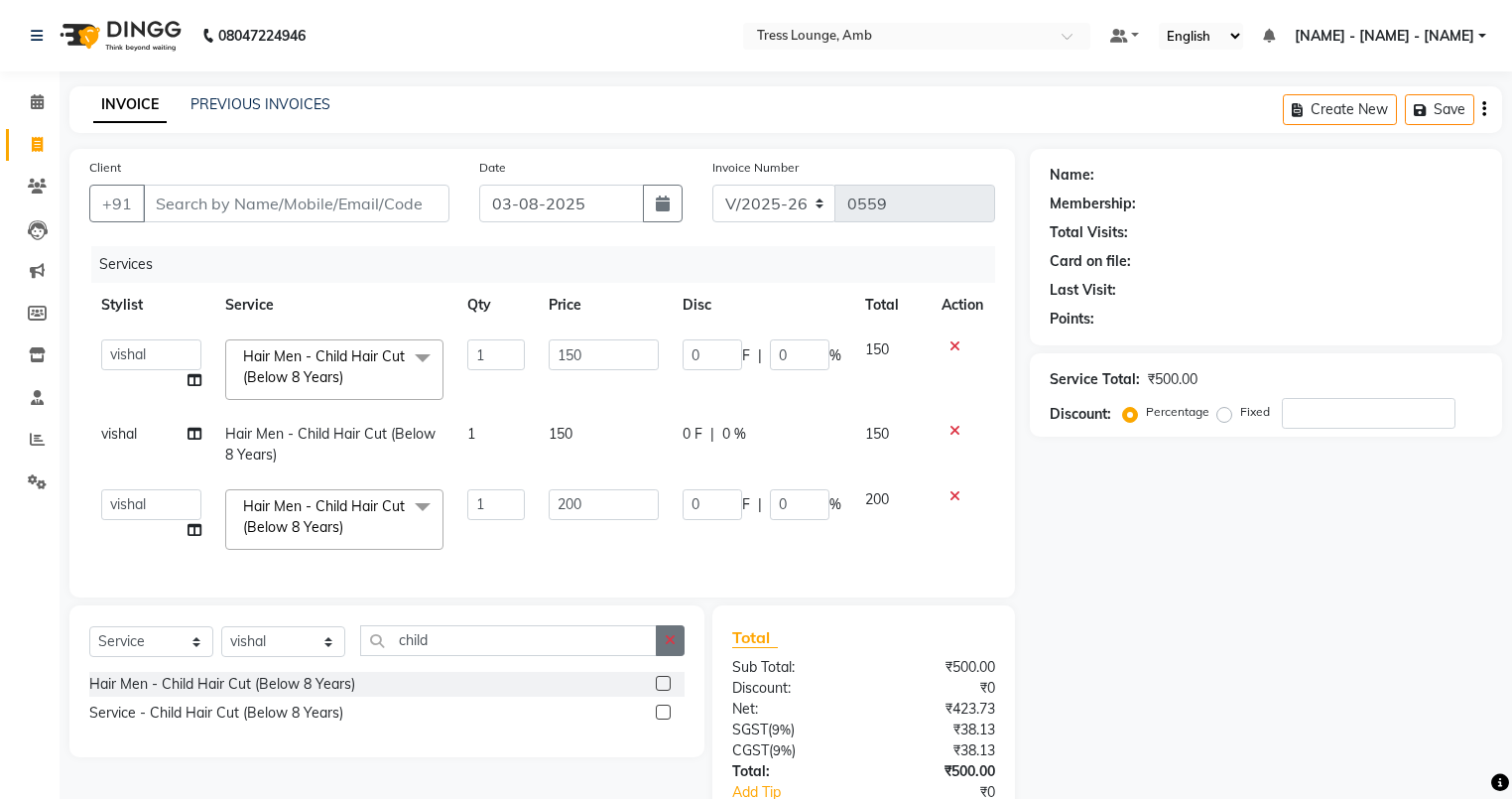 click 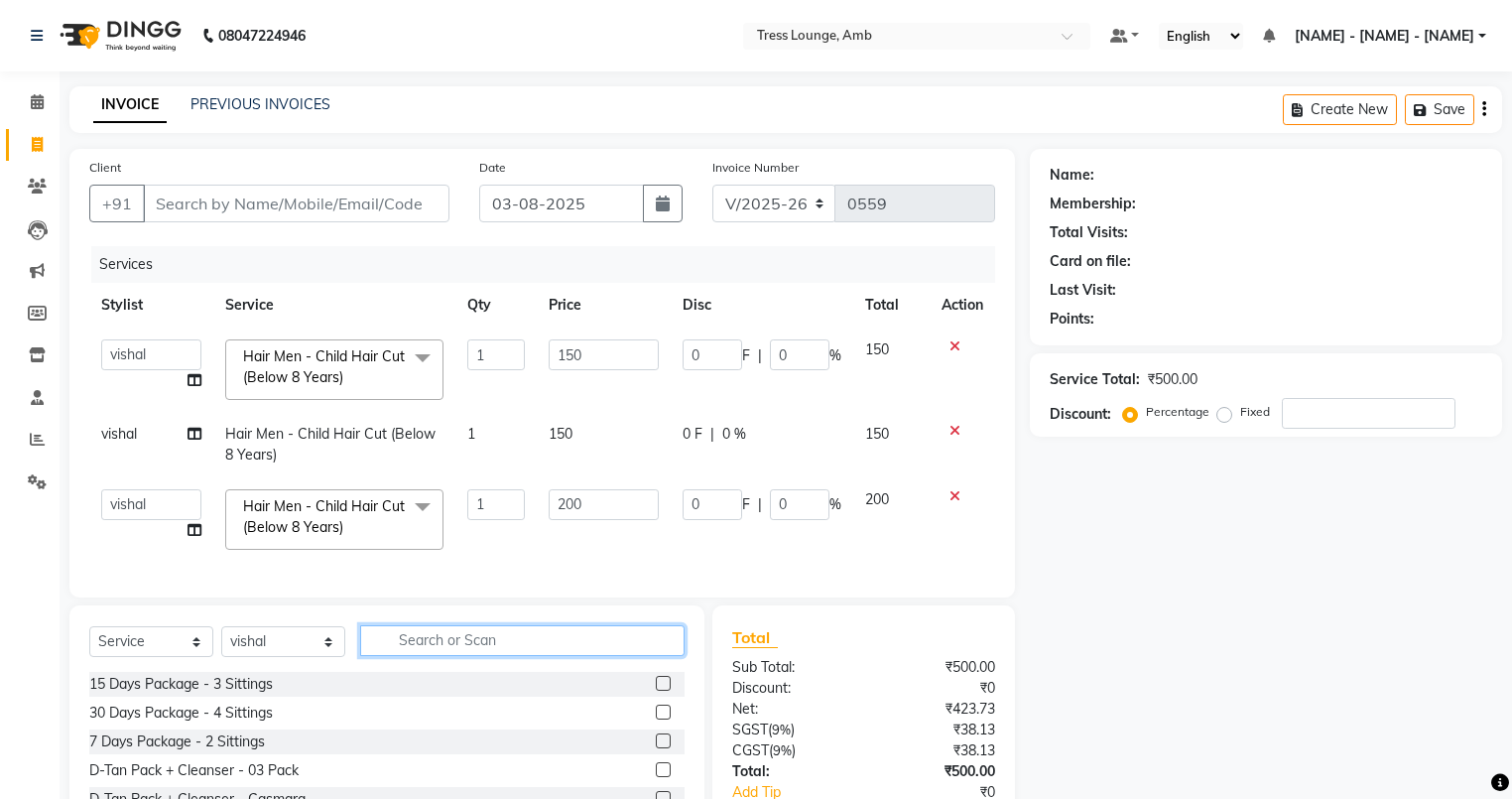click 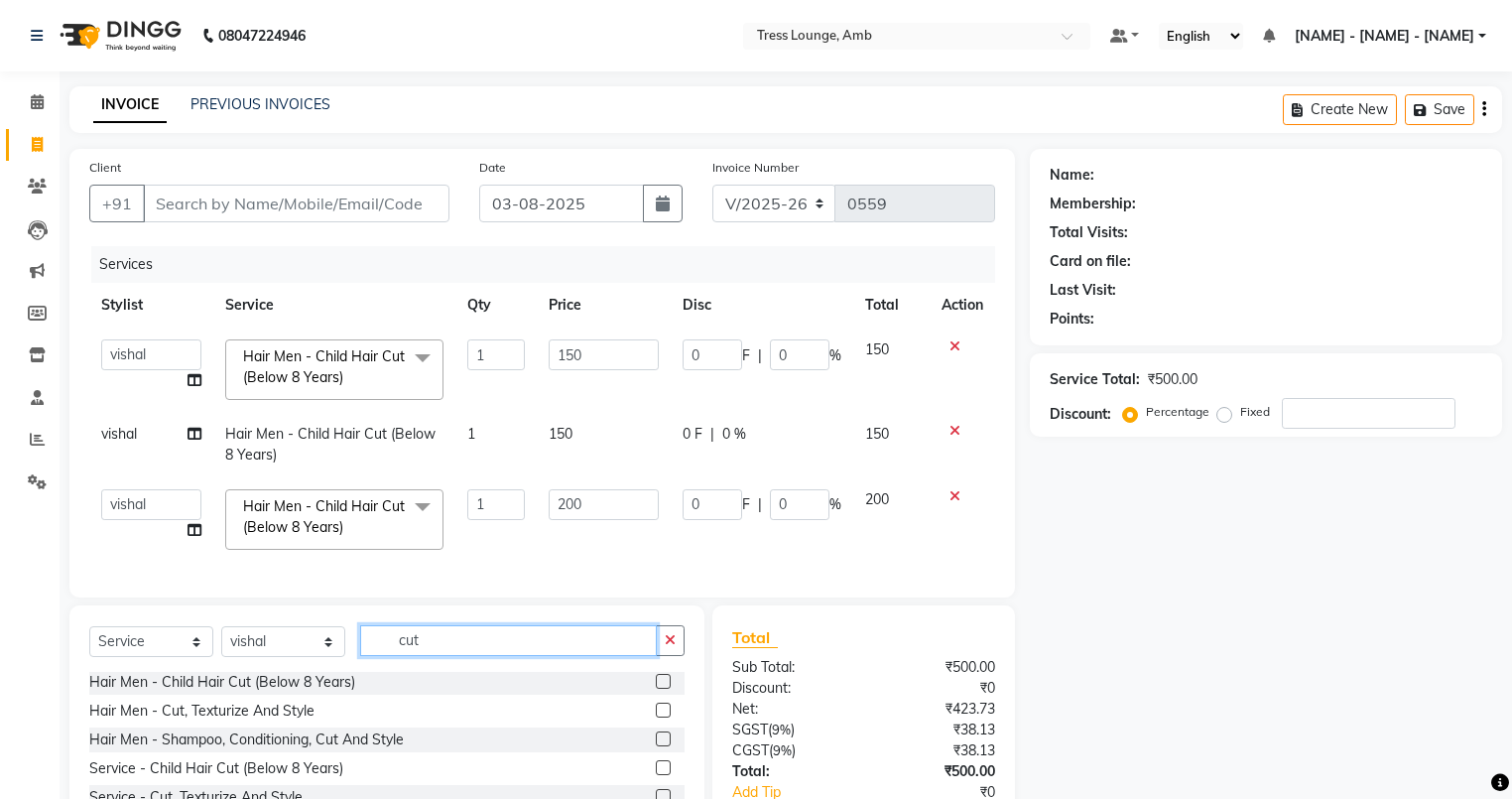 scroll, scrollTop: 3, scrollLeft: 0, axis: vertical 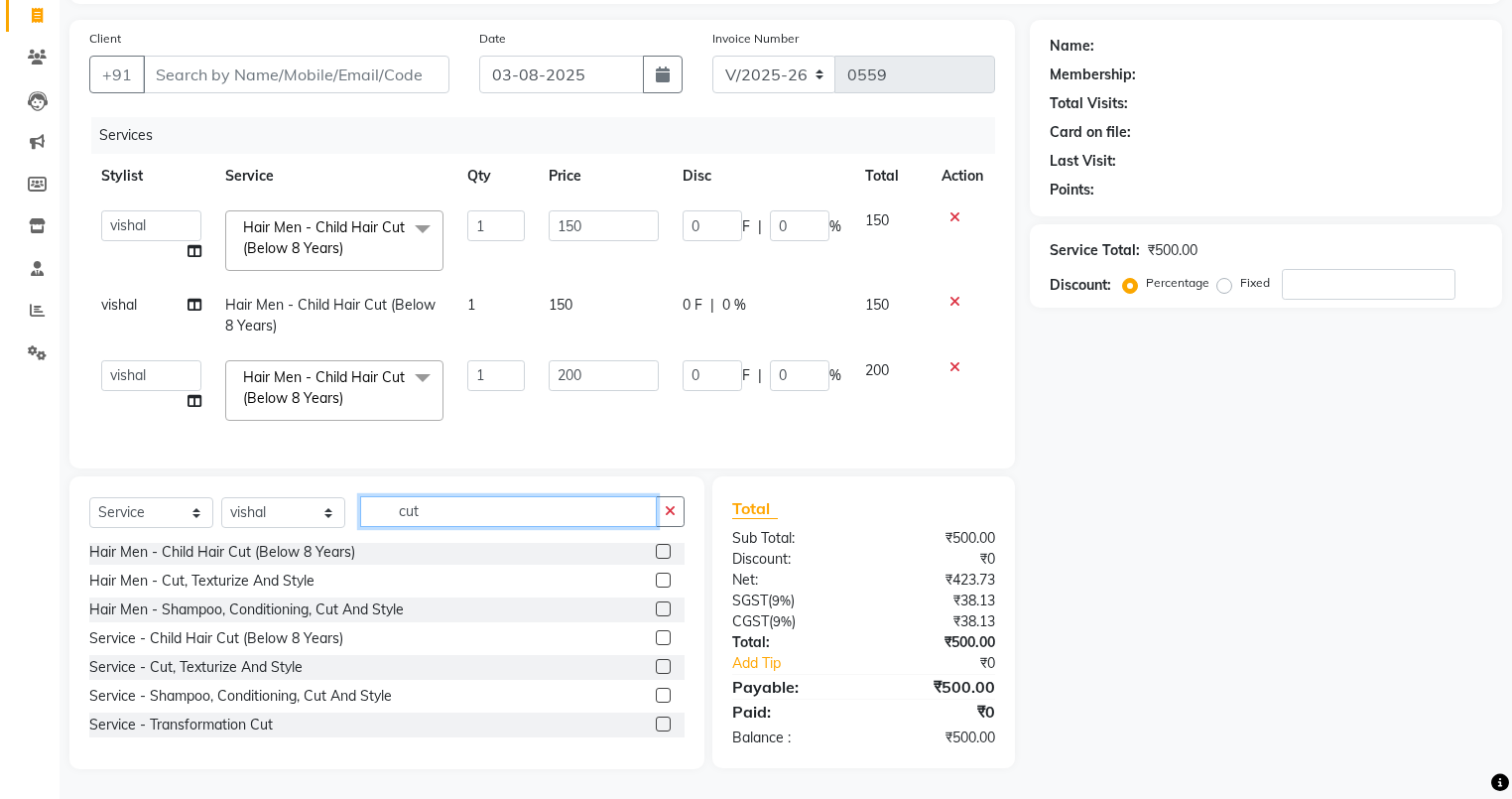 type on "cut" 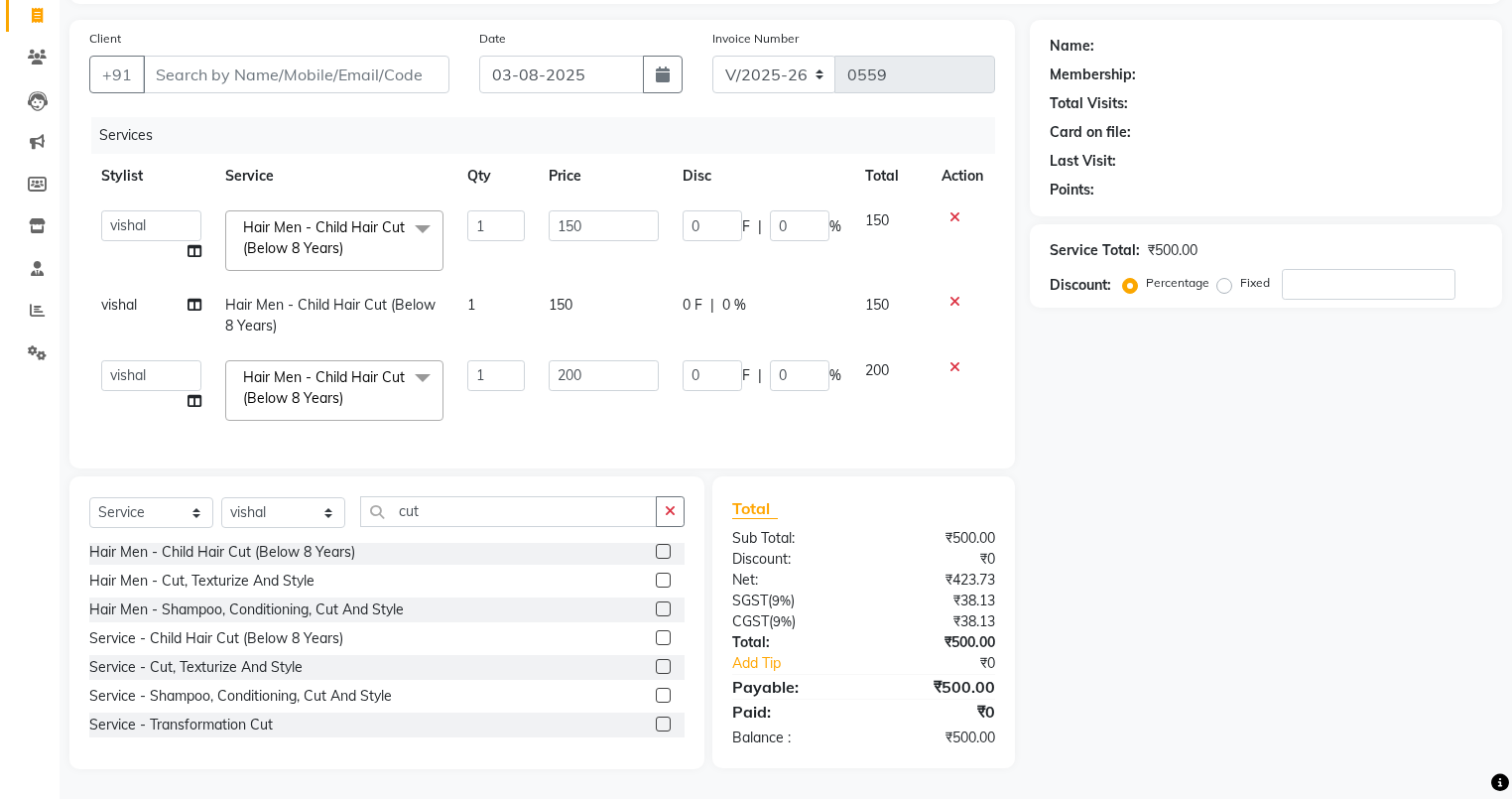 click 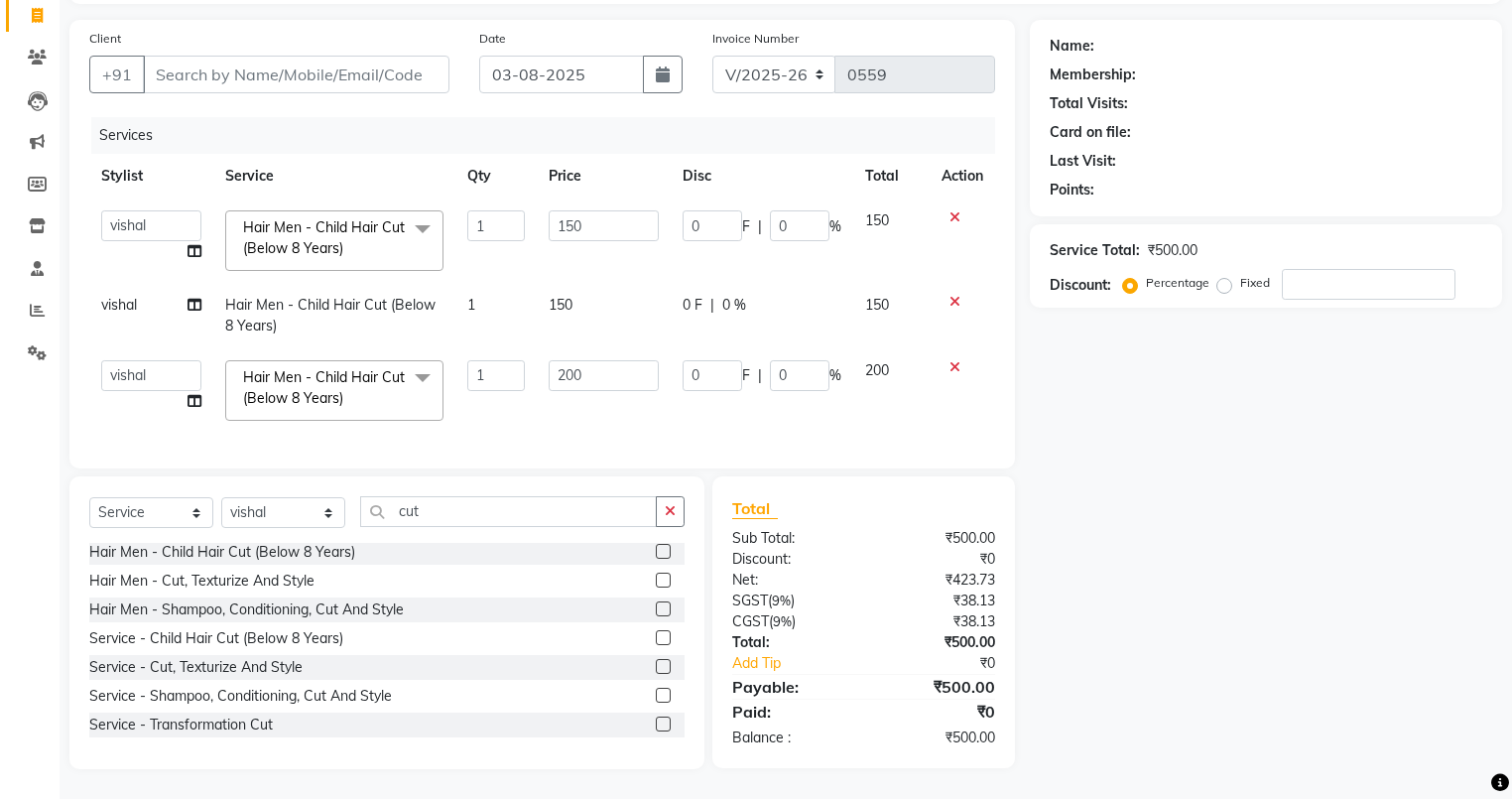 click at bounding box center [662, 609] 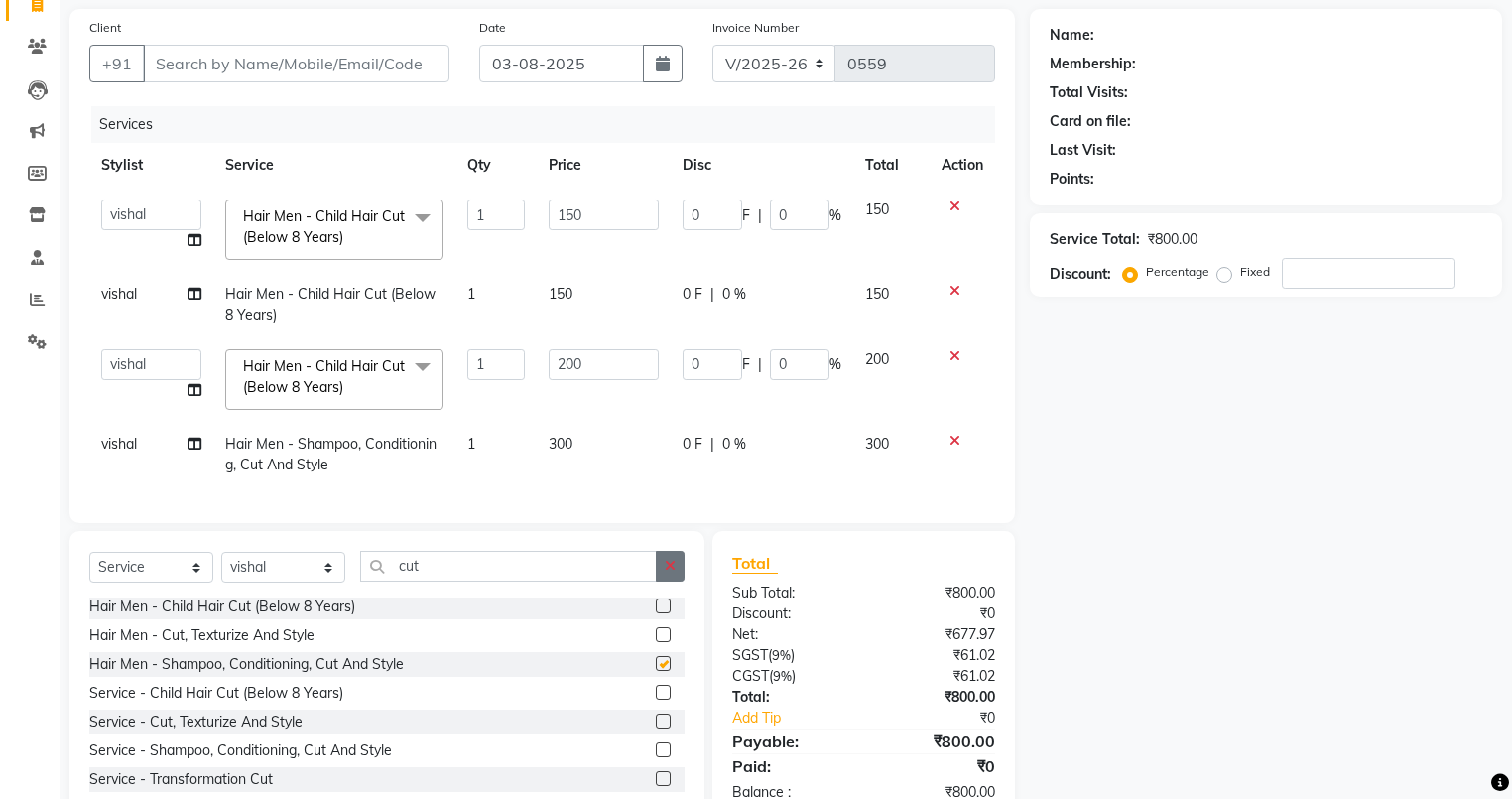 checkbox on "false" 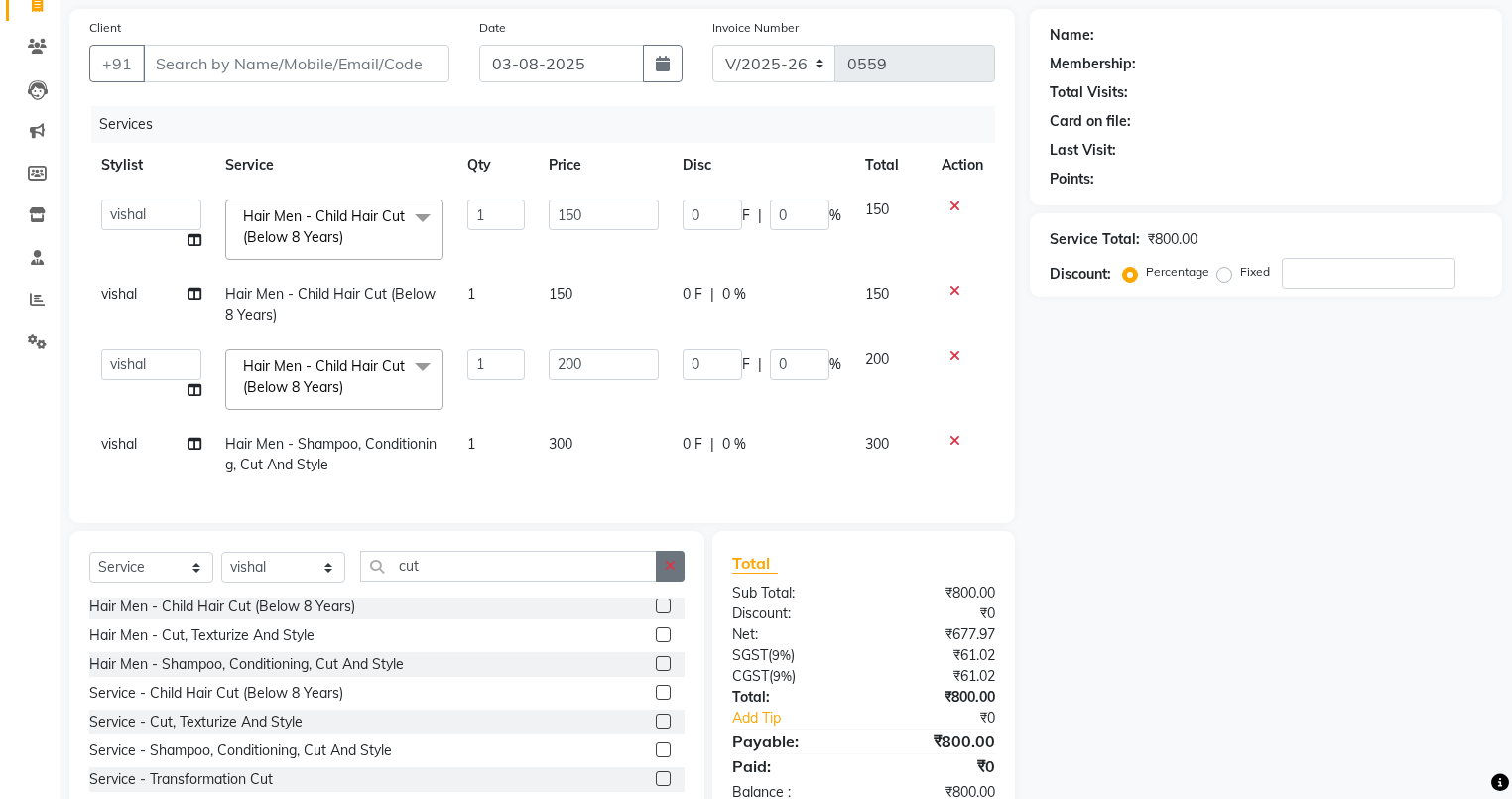 click 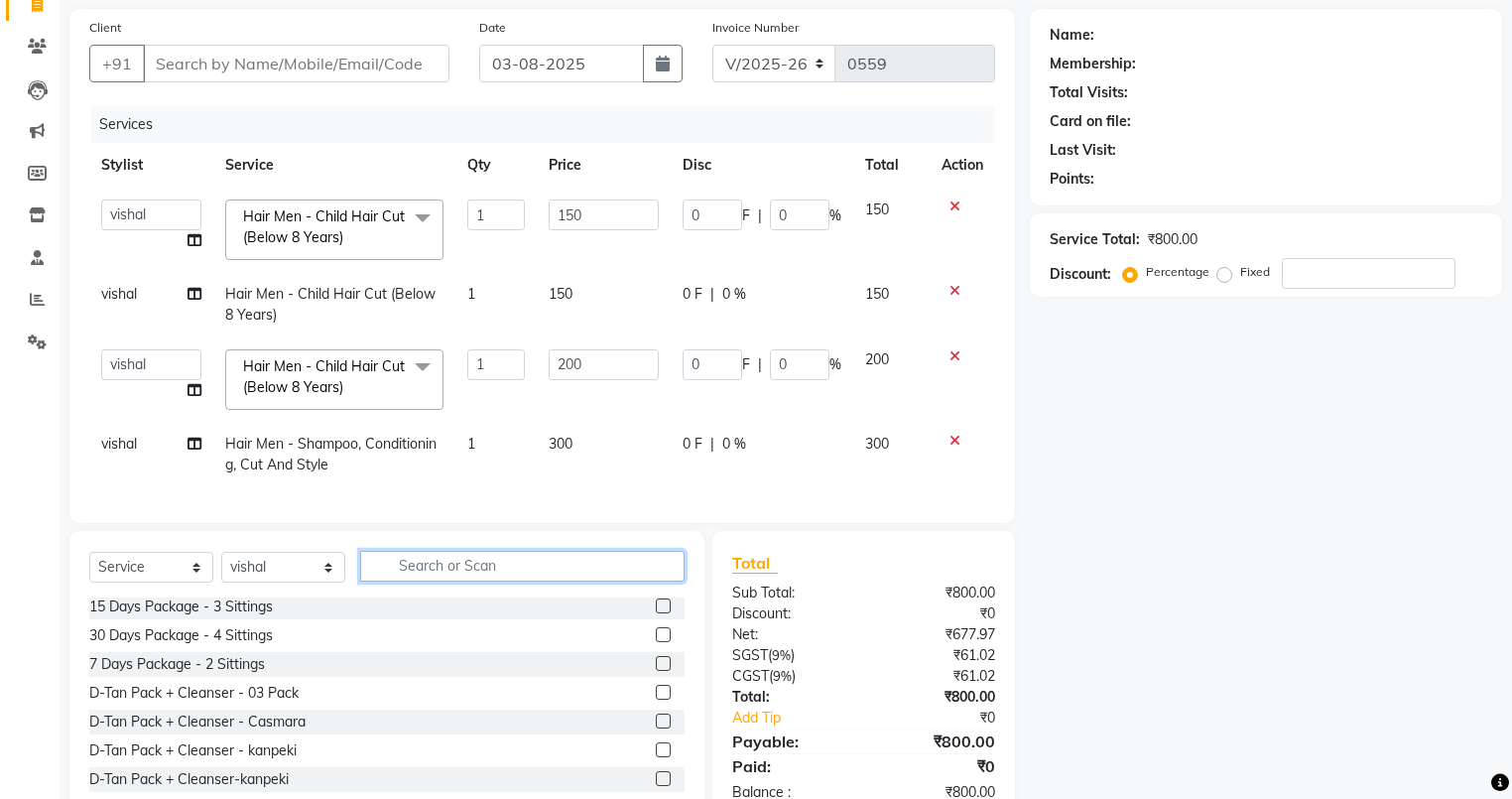 click 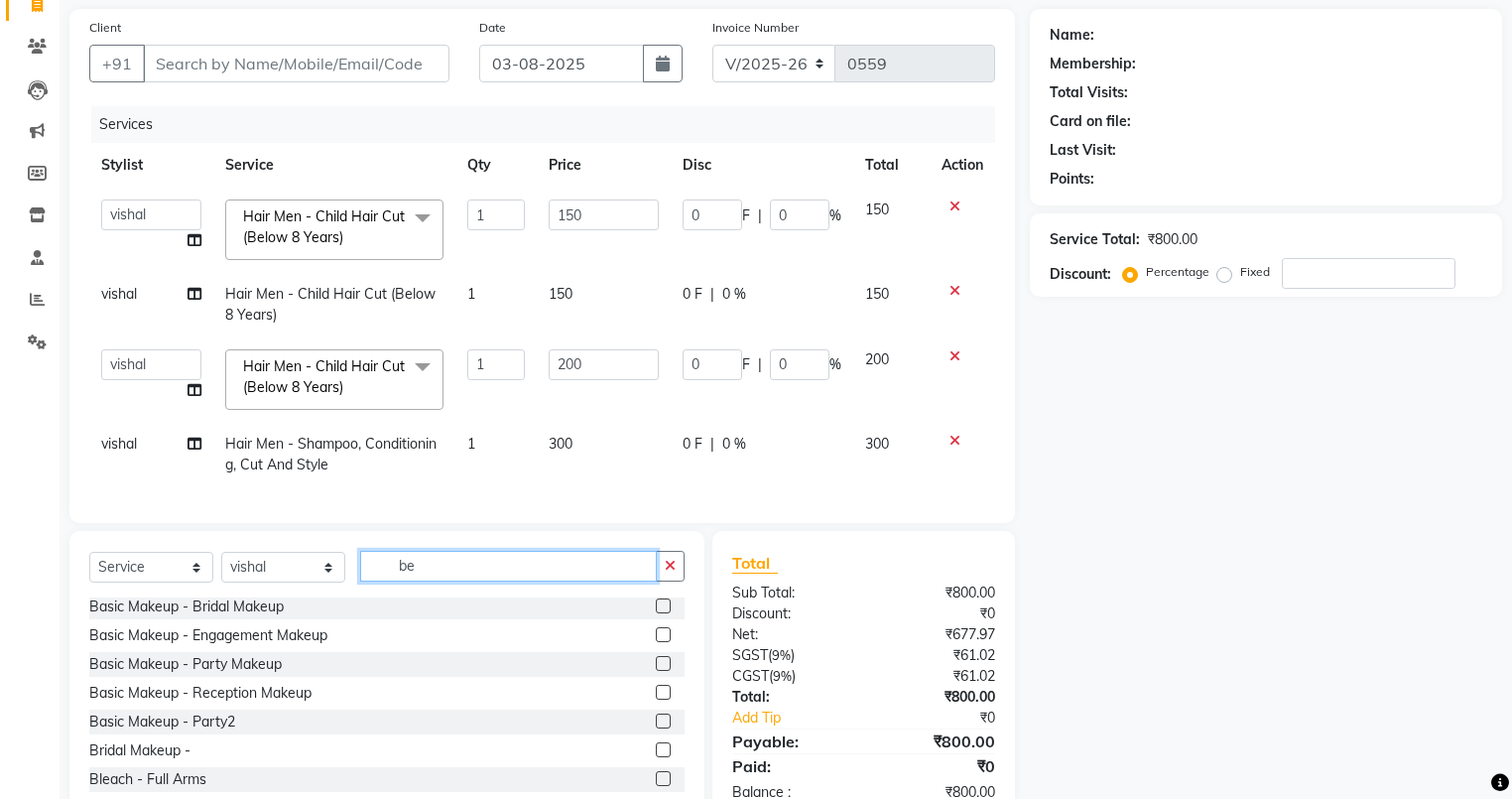 scroll, scrollTop: 0, scrollLeft: 0, axis: both 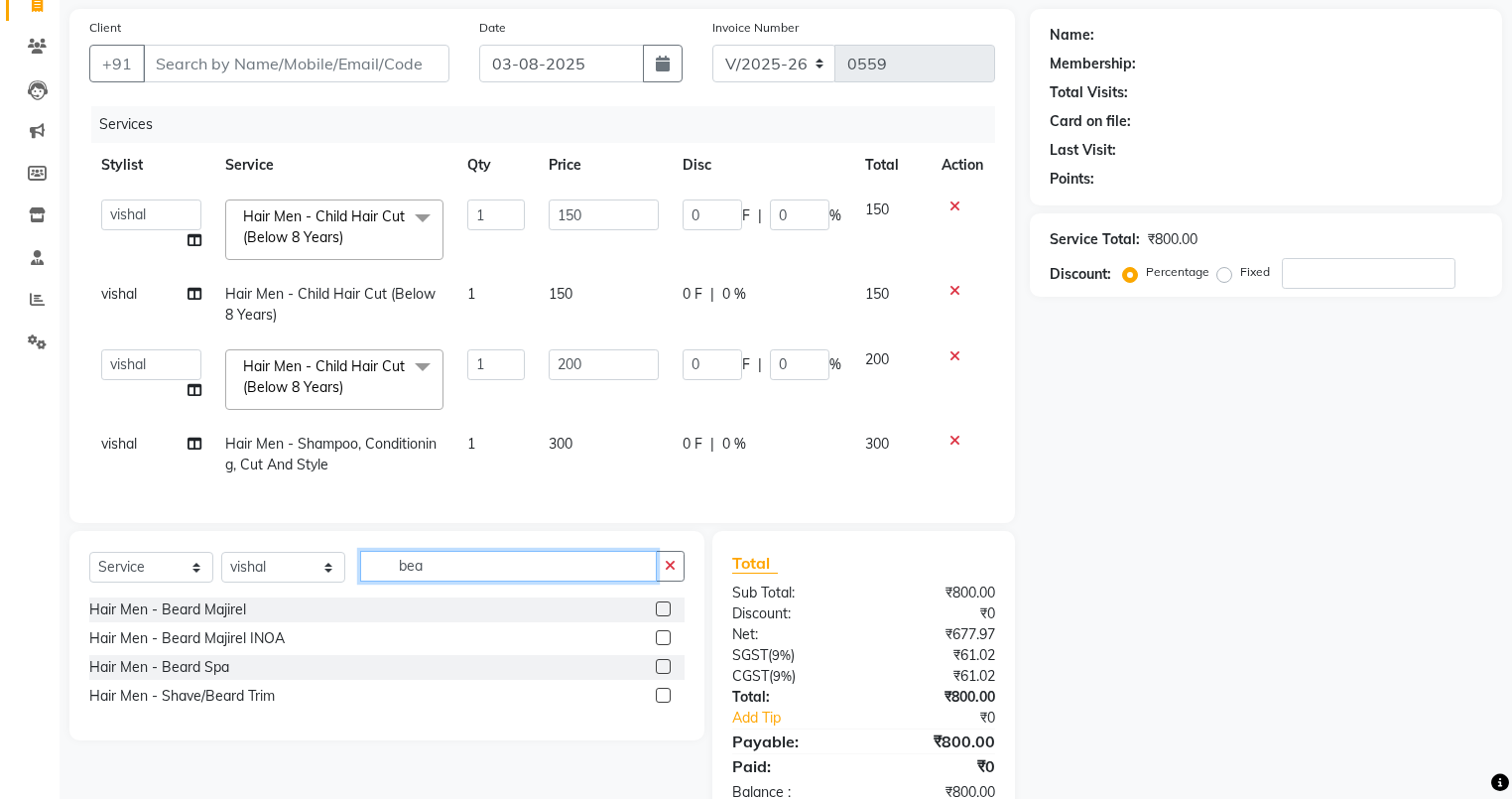 type on "bea" 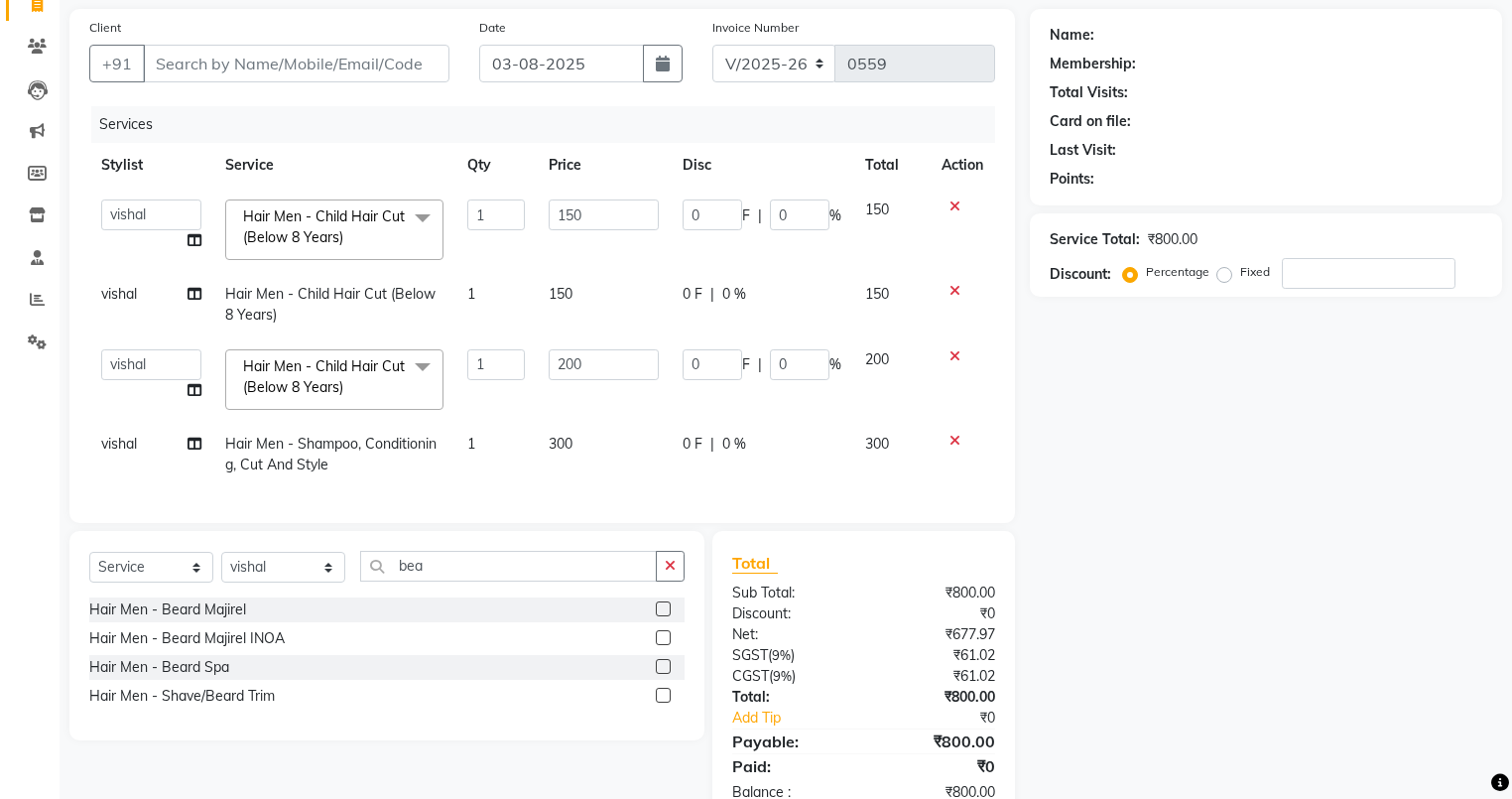 click 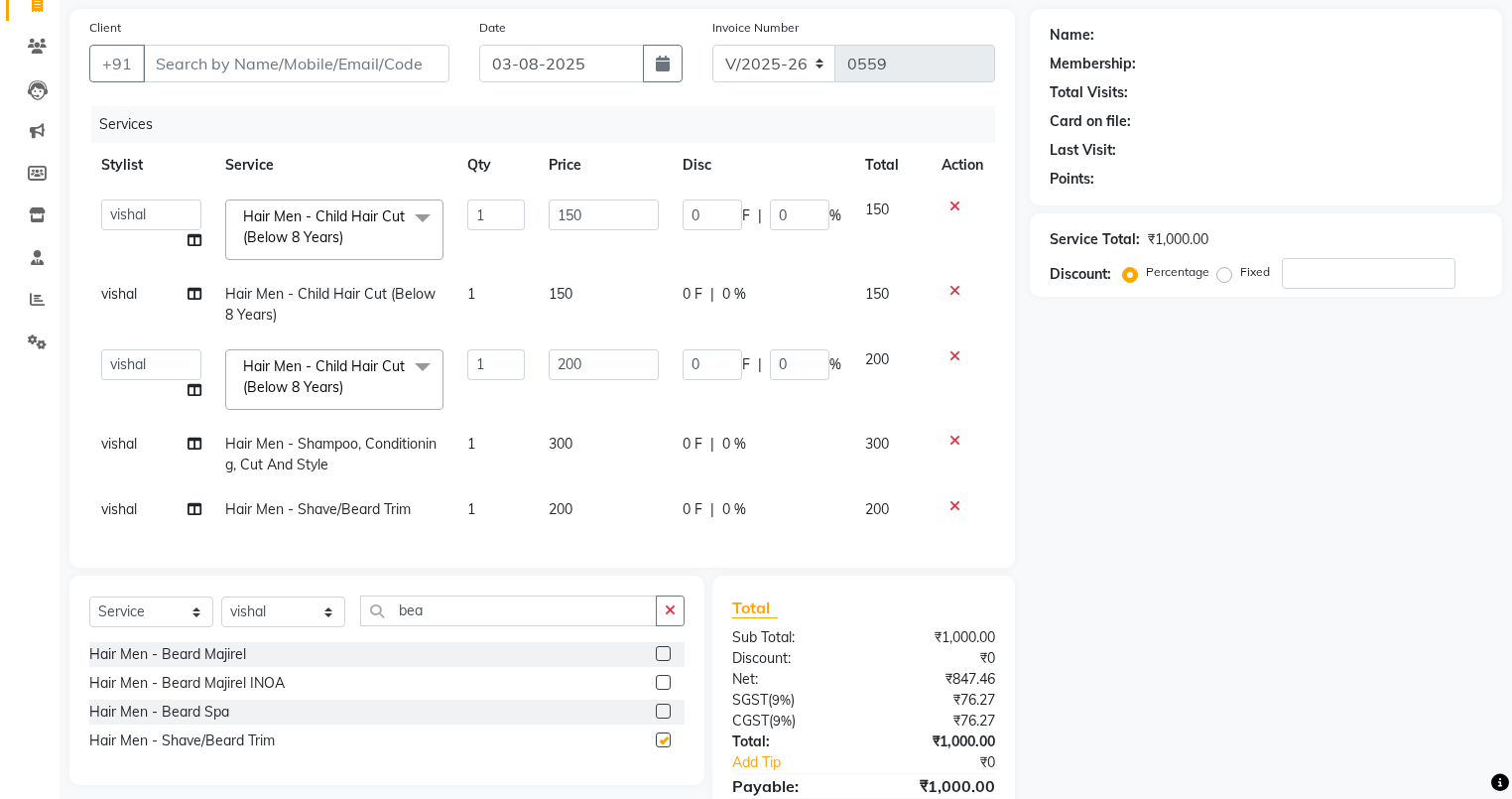 checkbox on "false" 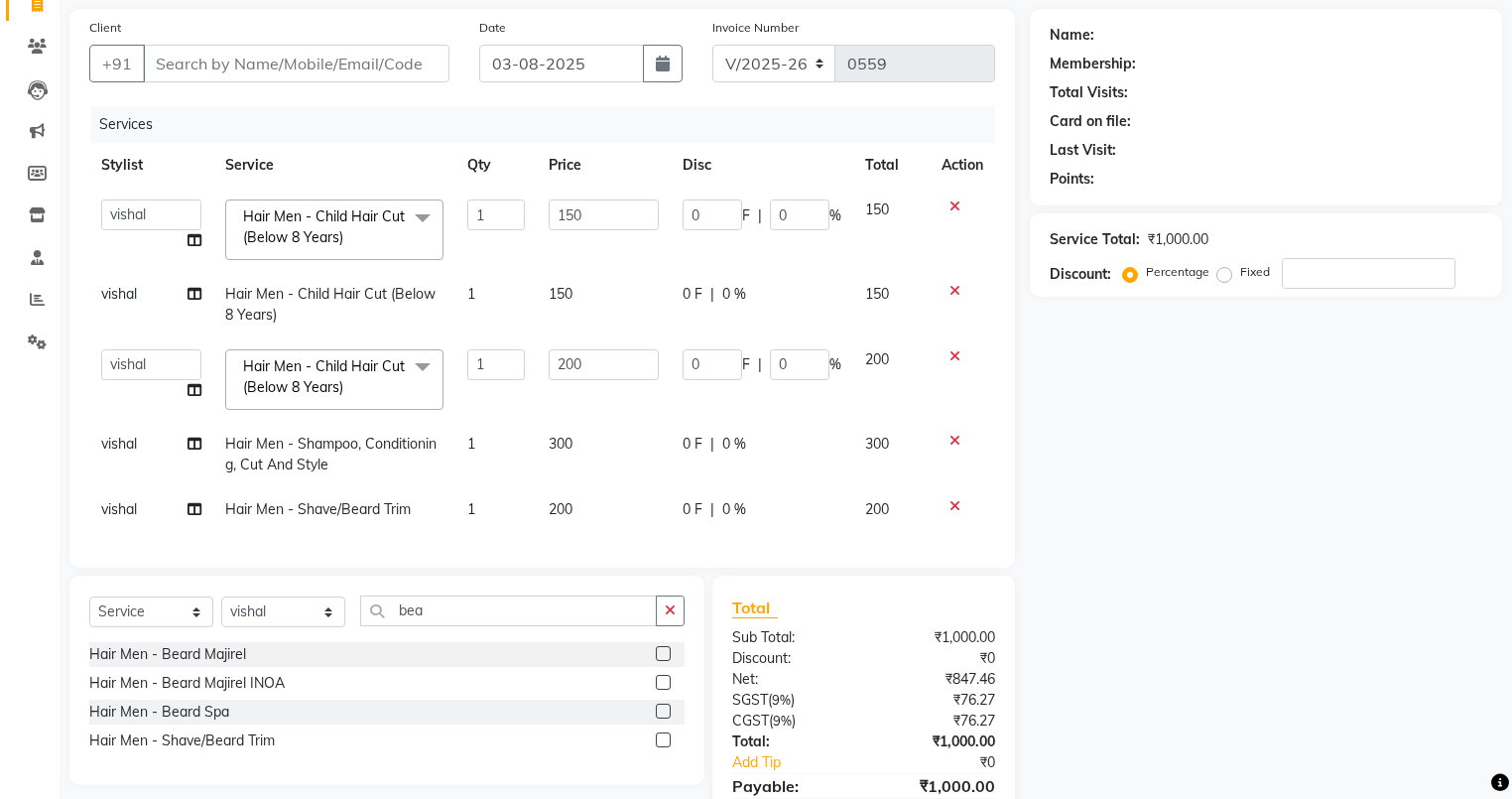 click on "300" 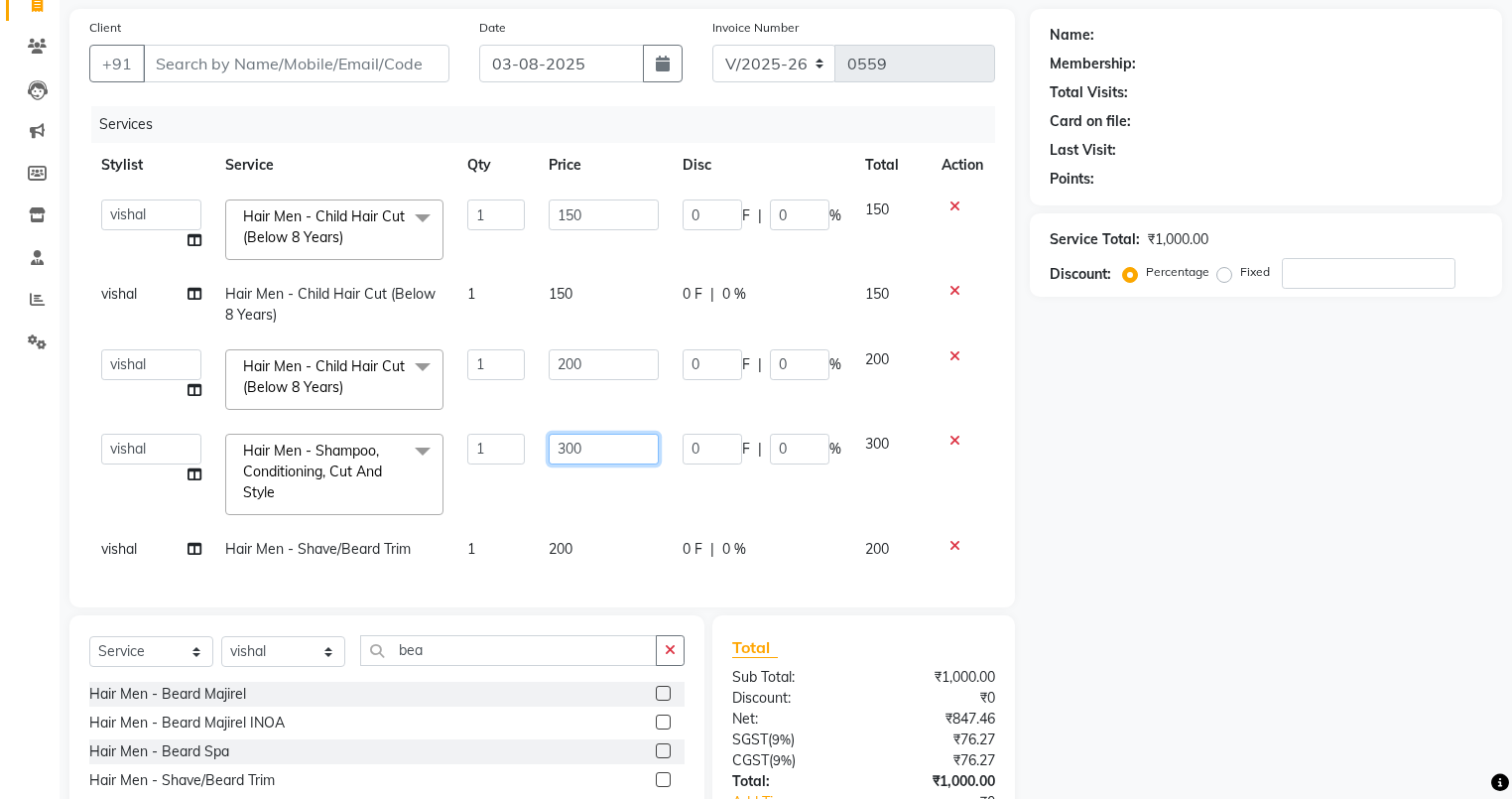 click on "300" 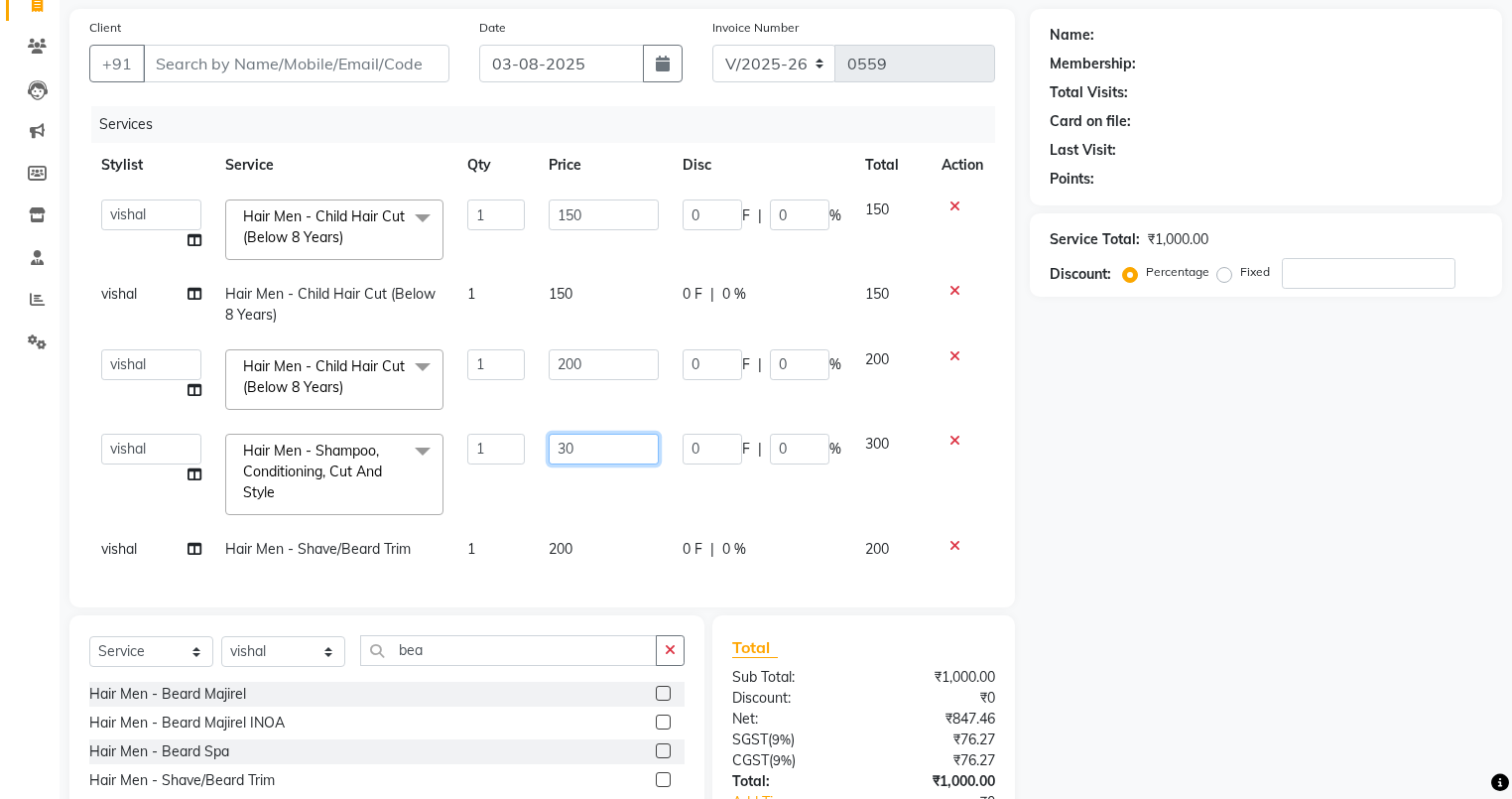 type on "3" 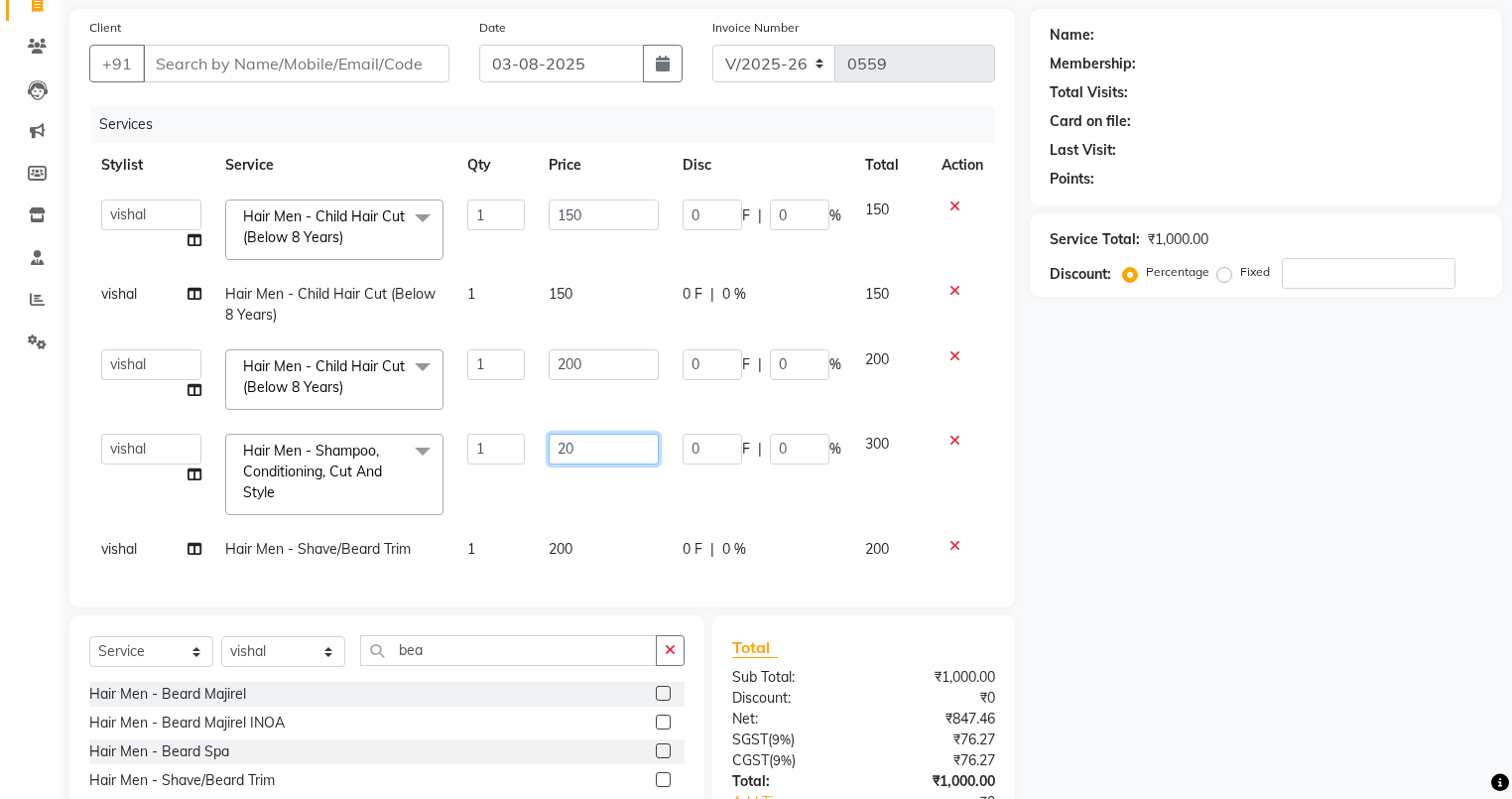 type on "200" 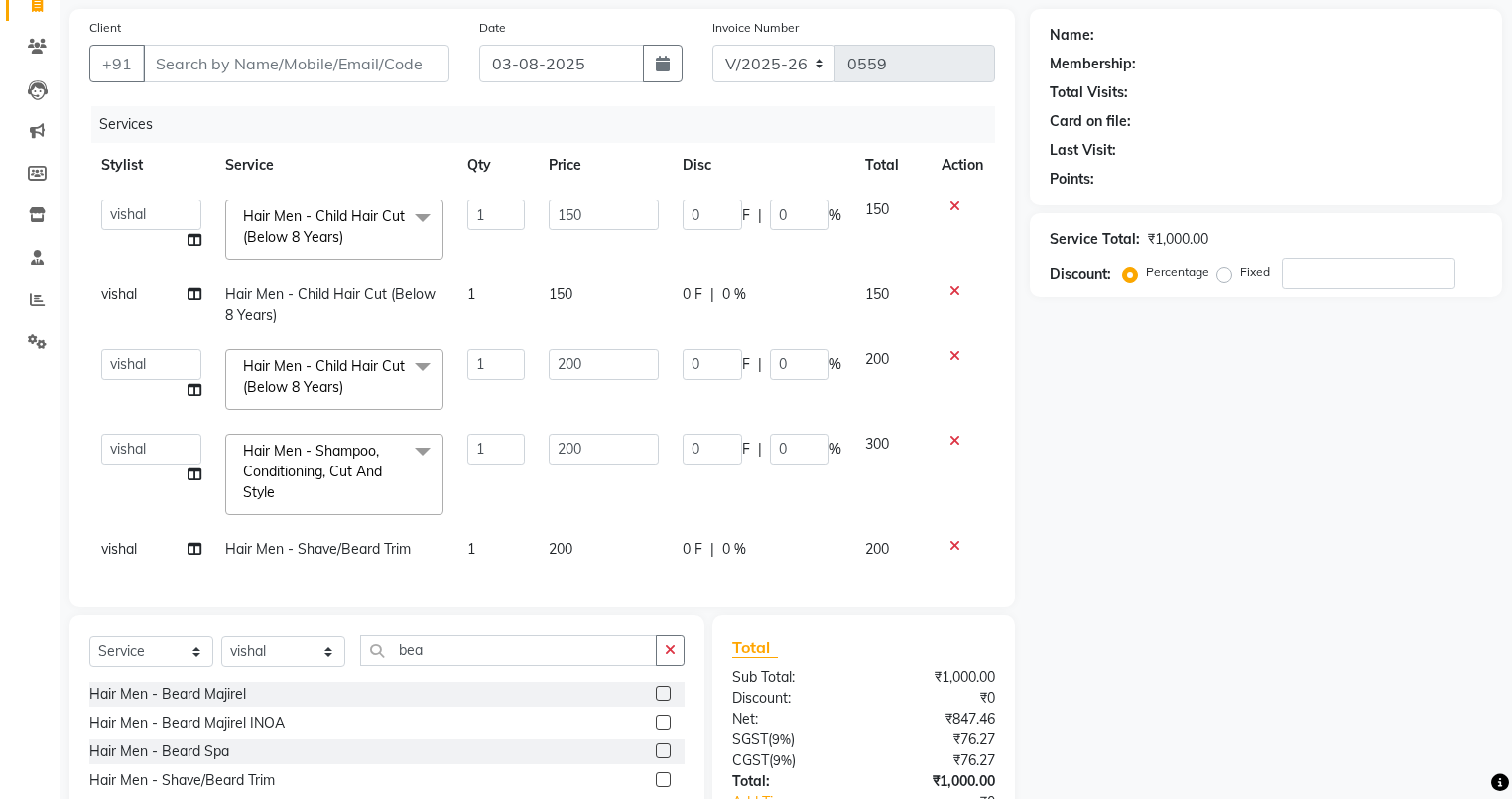 click on "[NAME]   [NAME]   [NAME]   [NAME]   [NAME]   [NAME]  Hair Men  - Child Hair Cut (Below 8 Years)  x 15 Days Package - 3 Sittings 30 Days Package  - 4 Sittings 7 Days Package  - 2 Sittings  D-Tan Pack + Cleanser - 03 Pack D-Tan Pack + Cleanser - Casmara D-Tan Pack + Cleanser - kanpeki D-Tan Pack + Cleanser-kanpeki Additional Makeup - Groom Makeup Additional Makeup - Hair Extensions Additional Makeup - Photo Shoot (12 hrs) Additional Makeup - Photo Shoot (6 hrs) Additional Makeup - Saree Drape Basic Makeup - Bridal Makeup Basic Makeup - Engagement Makeup Basic Makeup - Party Makeup Basic Makeup - Reception Makeup Basic Makeup - Party2 Bridal Makeup -  makeup  Bleach - Full Arms Bleach - Full Body Bleach - Full Front/Back Bleach - Full Legs Bleach - Hands/ Feet Bleach - neck Bleach - Face Cleanup (40/45 Min) - Casmara Cleanup Cleanup (40/45 Min) - Tress Lounge Signature Cleanup O3 Cleanup Aroma Cleanup  Facial - Casmara Facial Facial - Tress Lounge Signature Facial Facial - Aroma Facial - Casmara Facial 1" 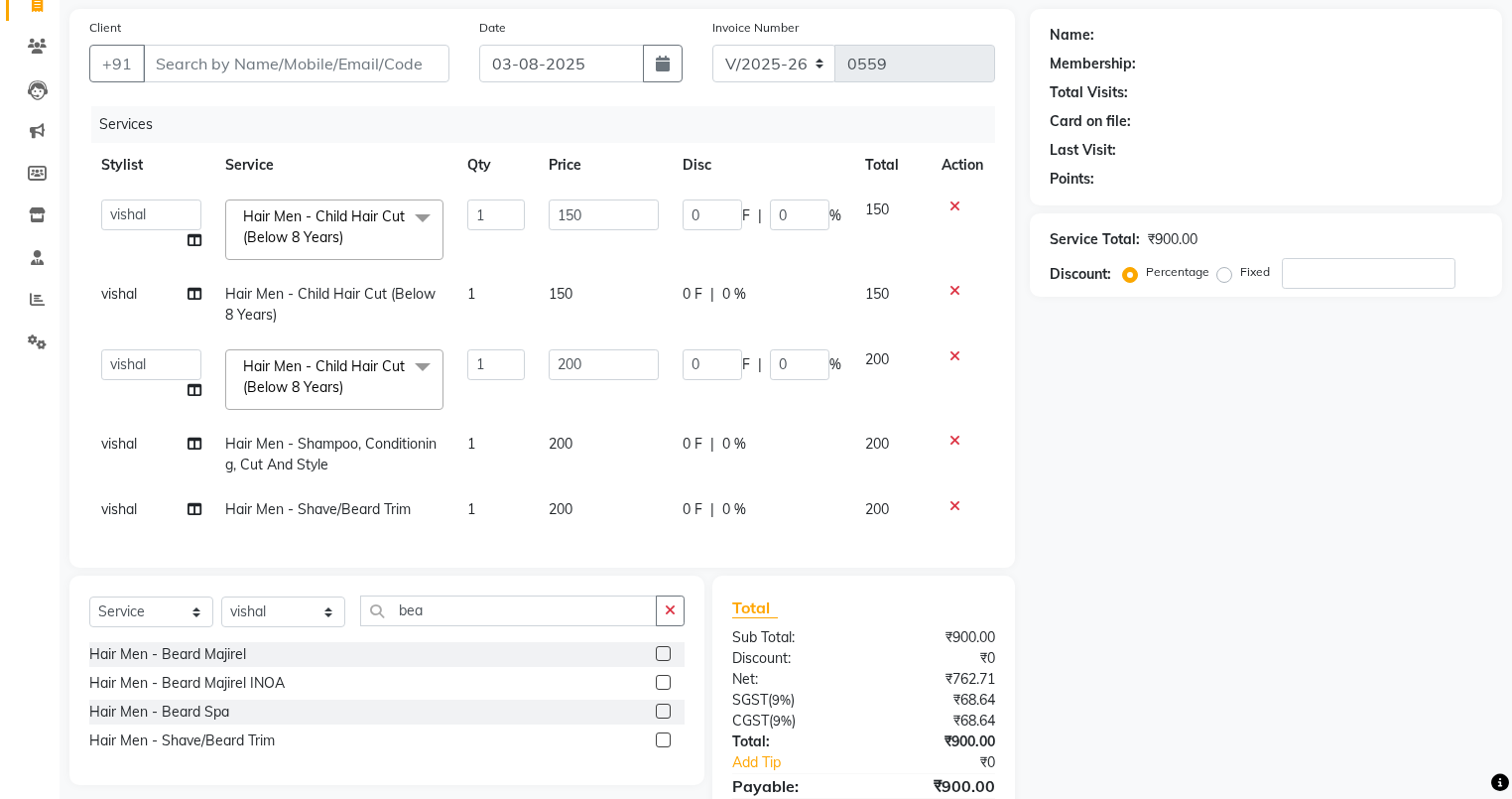 click on "200" 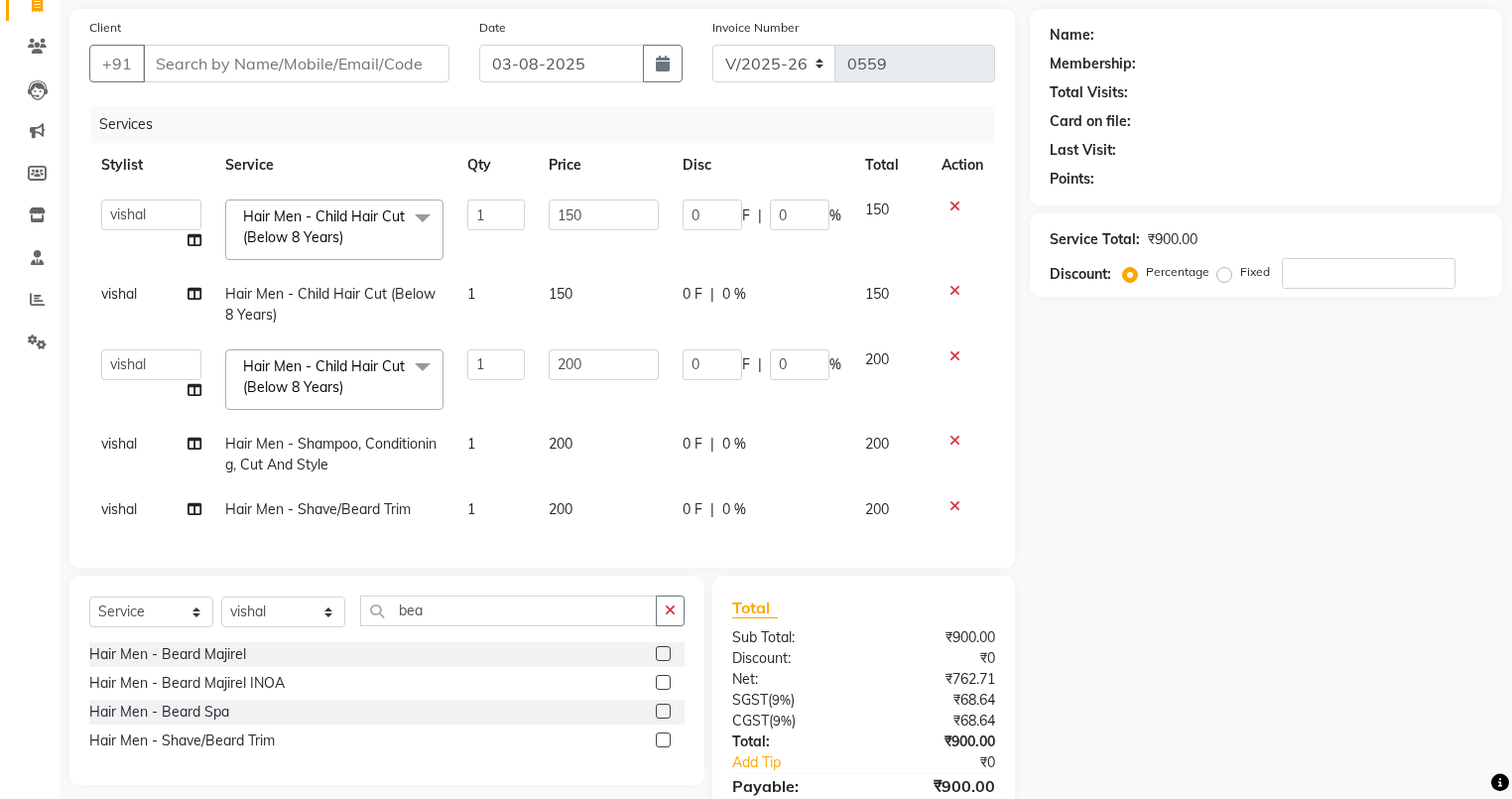 select on "69550" 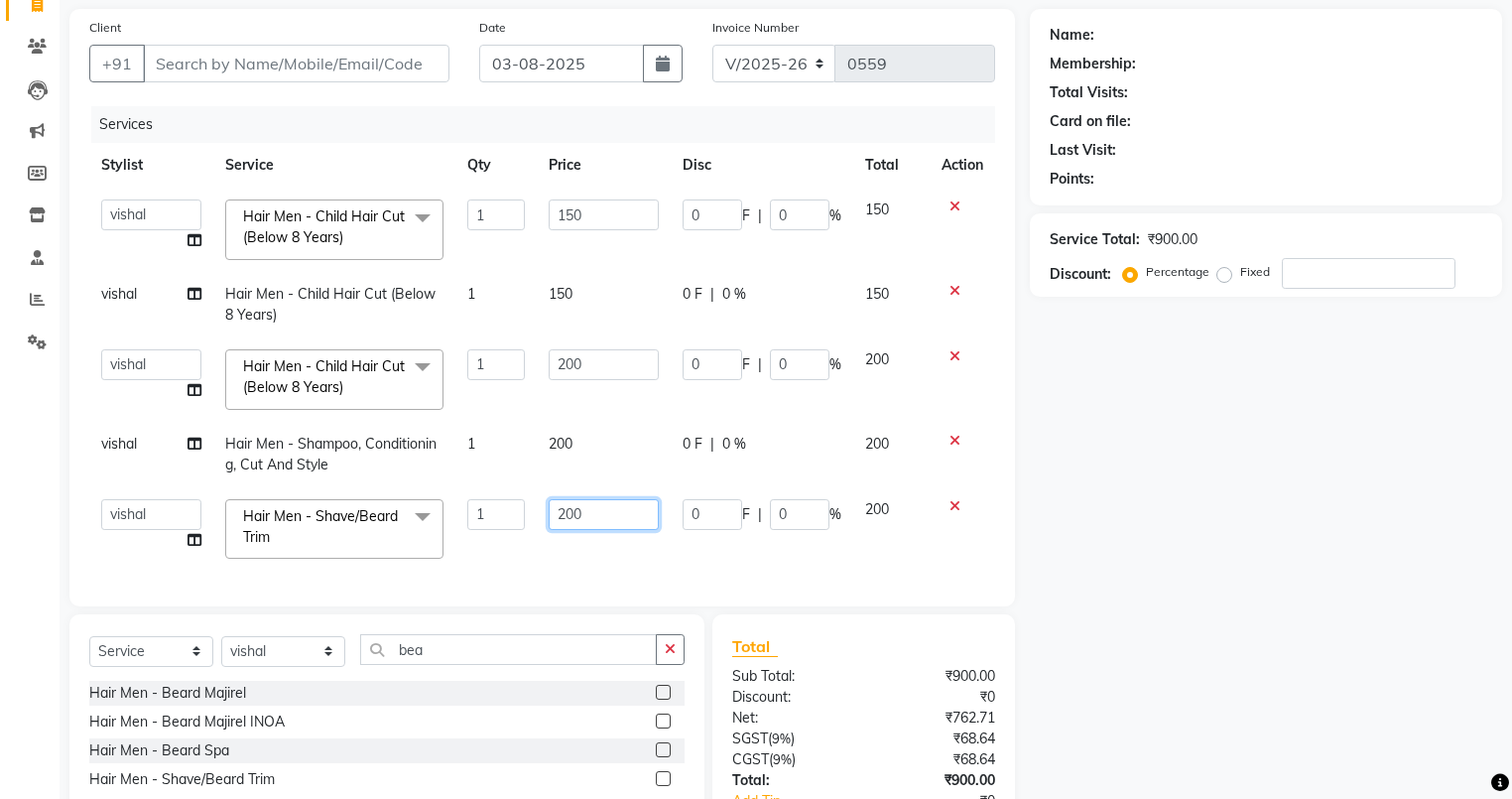 click on "200" 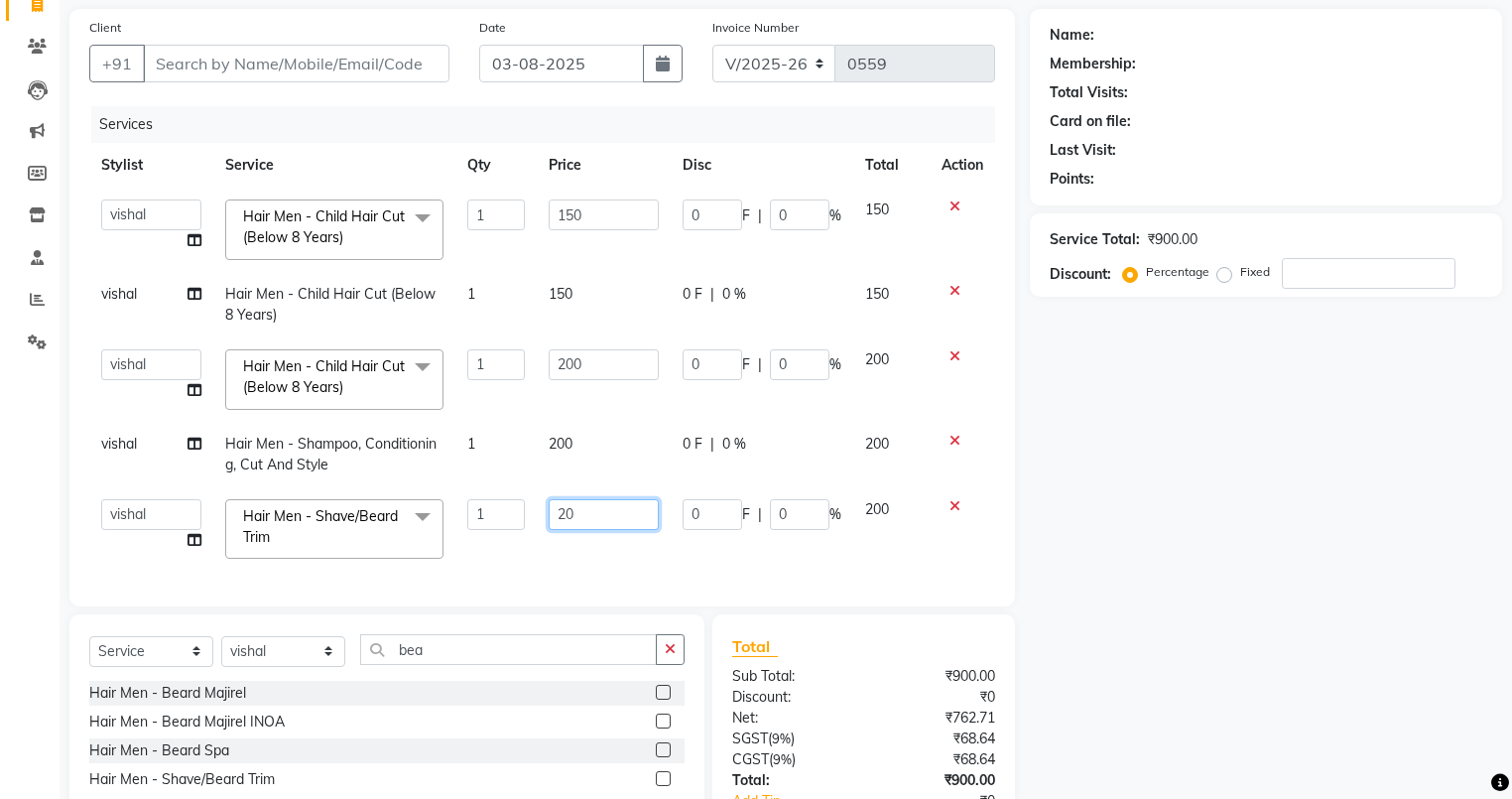 type on "2" 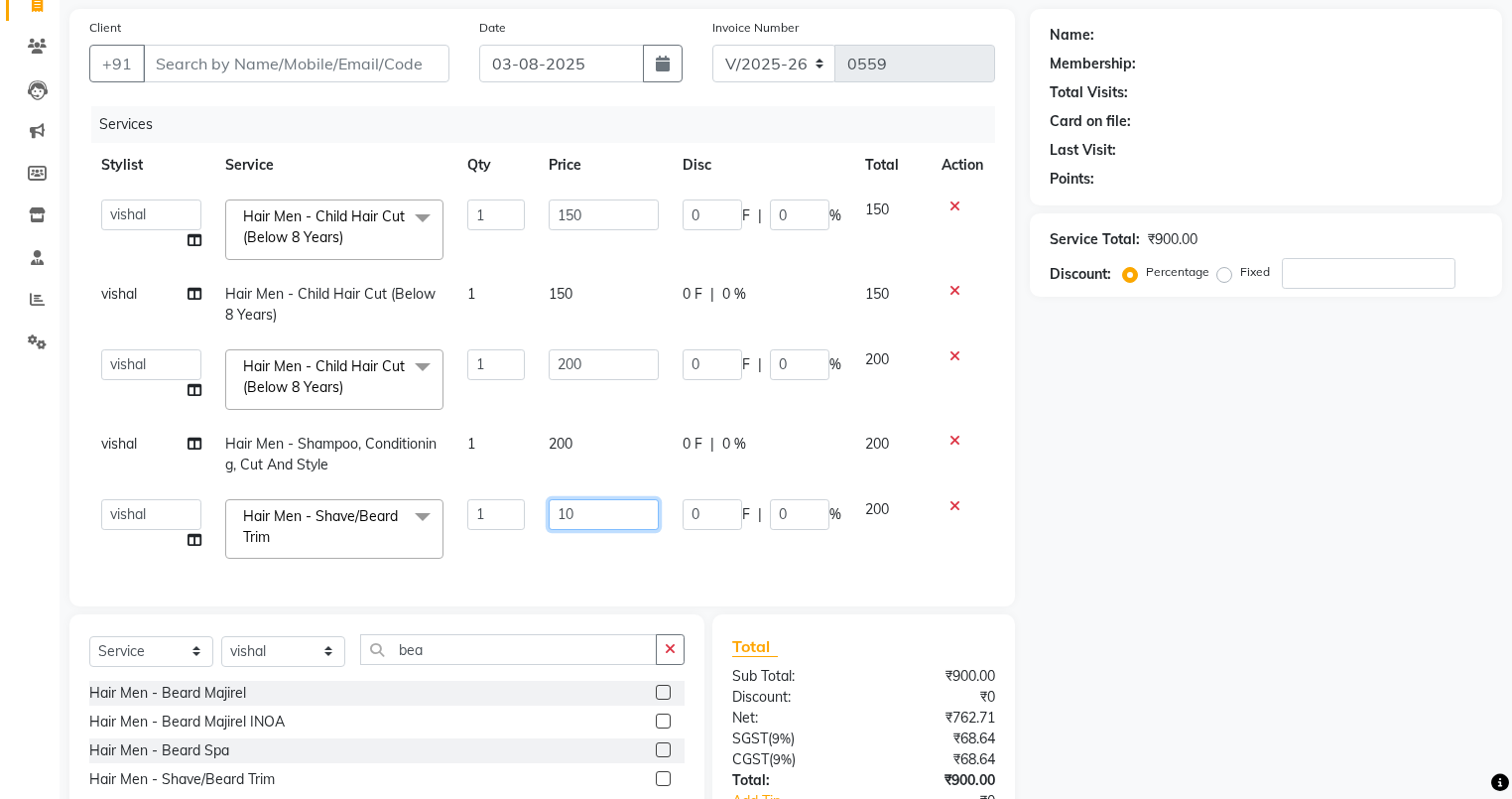 type on "100" 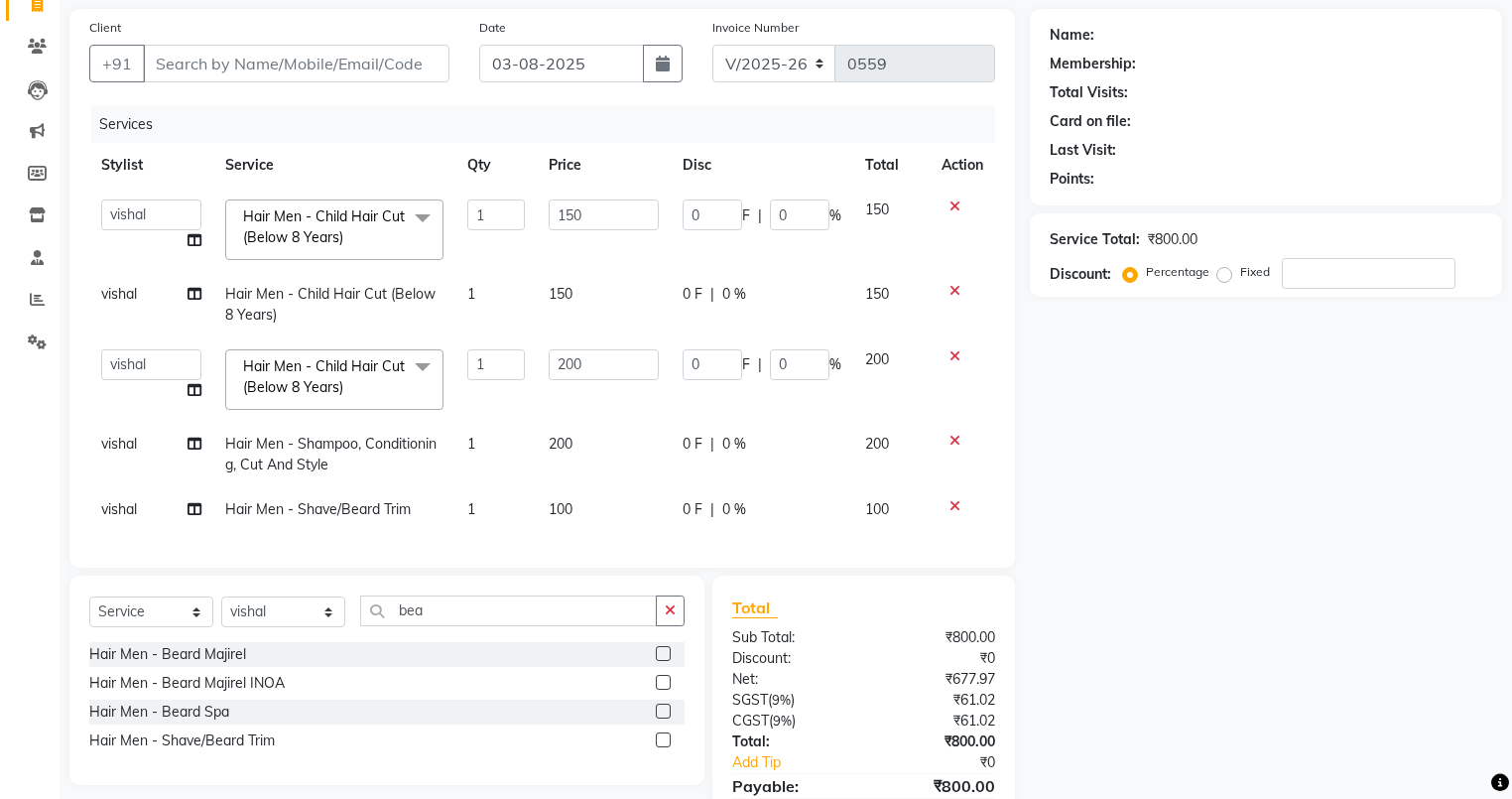 click on "Client +91 Date [DATE] Invoice Number V/2025 V/2025-26 0559 Services Stylist Service Qty Price Disc Total Action  [NAME]   [NAME]   [NAME]   [NAME]   [NAME]   [NAME]  Hair Men  - Child Hair Cut (Below 8 Years)  x 15 Days Package - 3 Sittings 30 Days Package  - 4 Sittings 7 Days Package  - 2 Sittings  D-Tan Pack + Cleanser - 03 Pack D-Tan Pack + Cleanser - Casmara D-Tan Pack + Cleanser - kanpeki D-Tan Pack + Cleanser-kanpeki Additional Makeup - Groom Makeup Additional Makeup - Hair Extensions Additional Makeup - Photo Shoot (12 hrs) Additional Makeup - Photo Shoot (6 hrs) Additional Makeup - Saree Drape Basic Makeup - Bridal Makeup Basic Makeup - Engagement Makeup Basic Makeup - Party Makeup Basic Makeup - Reception Makeup Basic Makeup - Party2 Bridal Makeup -  makeup  Bleach - Full Arms Bleach - Full Body Bleach - Full Front/Back Bleach - Full Legs Bleach - Hands/ Feet Bleach - neck Bleach - Face Cleanup (40/45 Min) - Casmara Cleanup Cleanup (40/45 Min) - Tress Lounge Signature Cleanup O3 Cleanup  1" 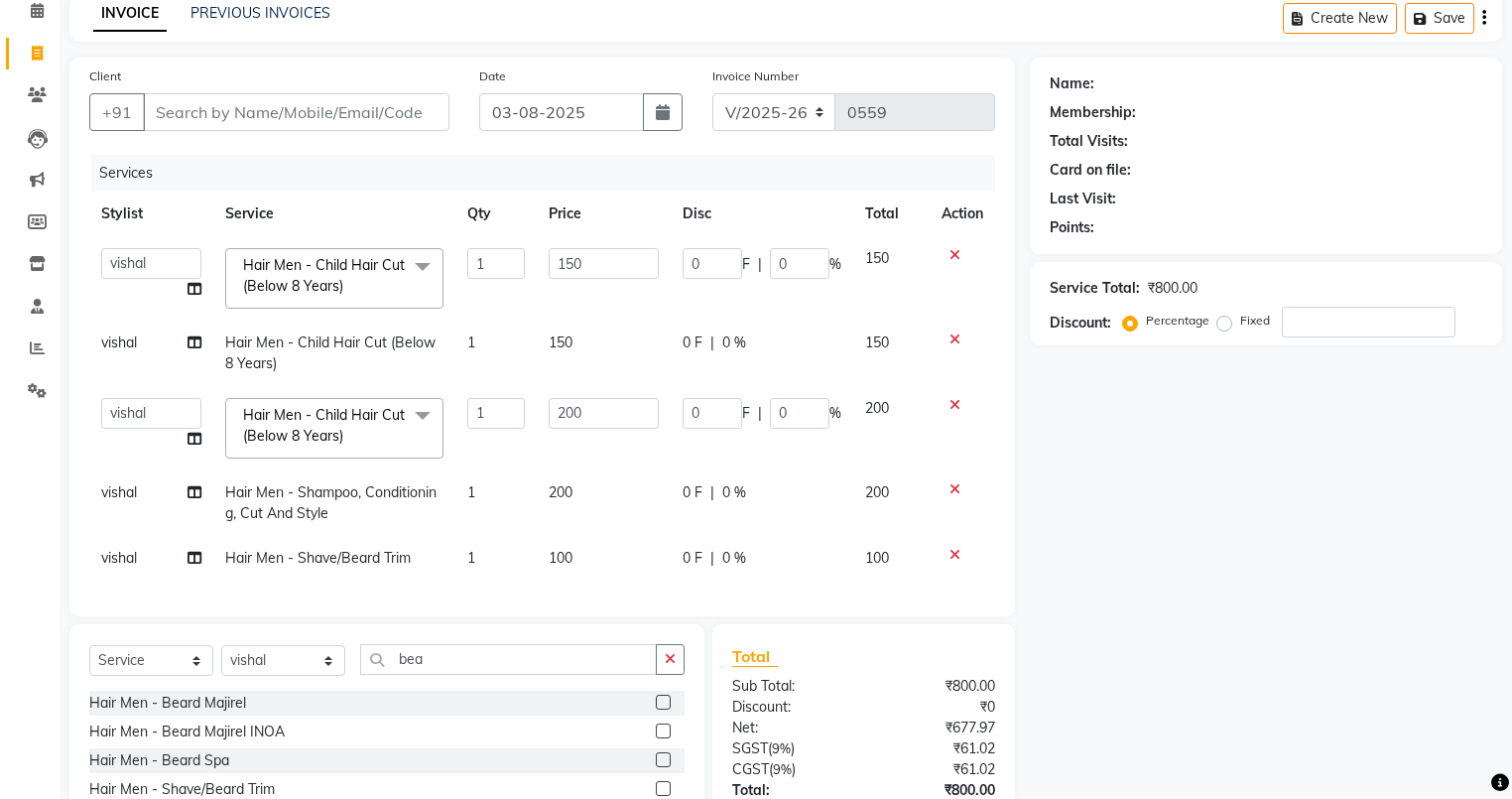scroll, scrollTop: 0, scrollLeft: 0, axis: both 